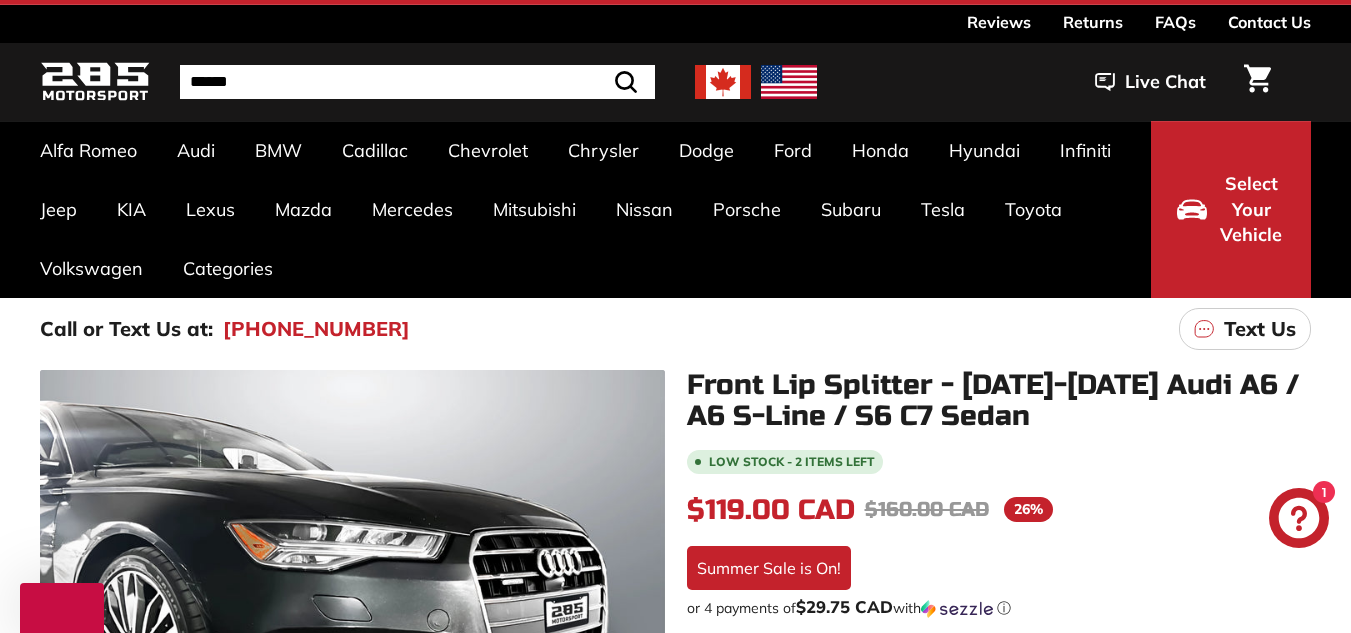 scroll, scrollTop: 31, scrollLeft: 0, axis: vertical 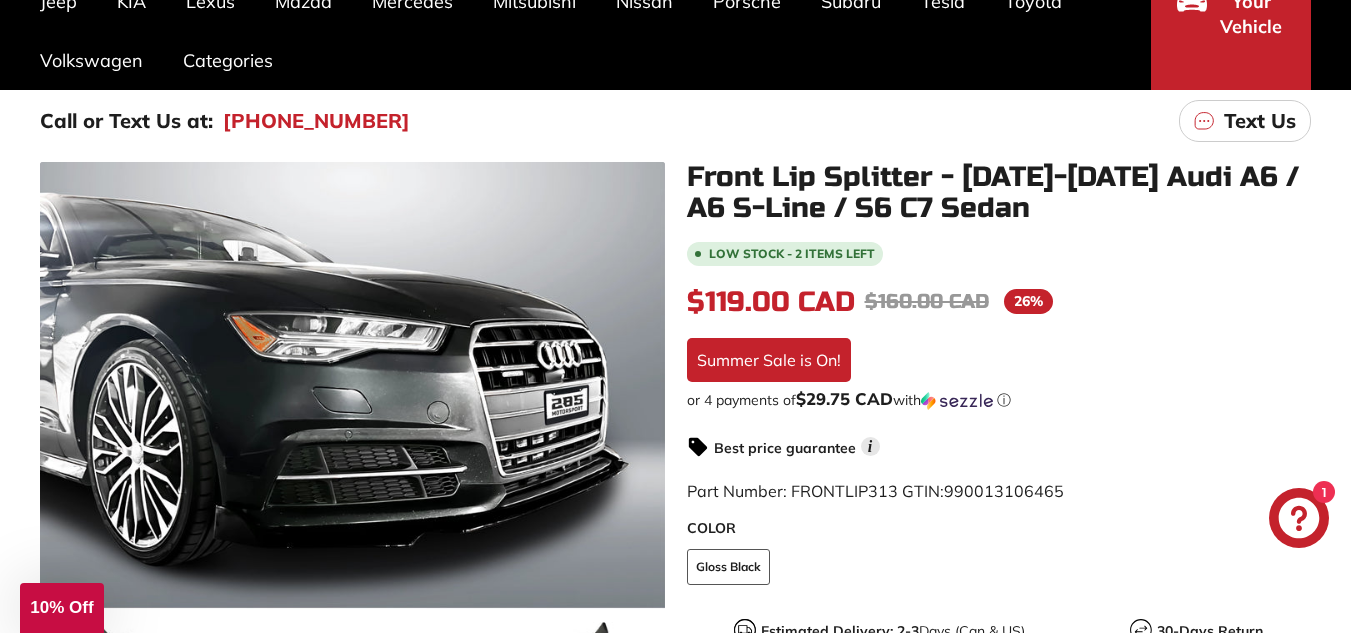 drag, startPoint x: 1108, startPoint y: 172, endPoint x: 1167, endPoint y: 246, distance: 94.641426 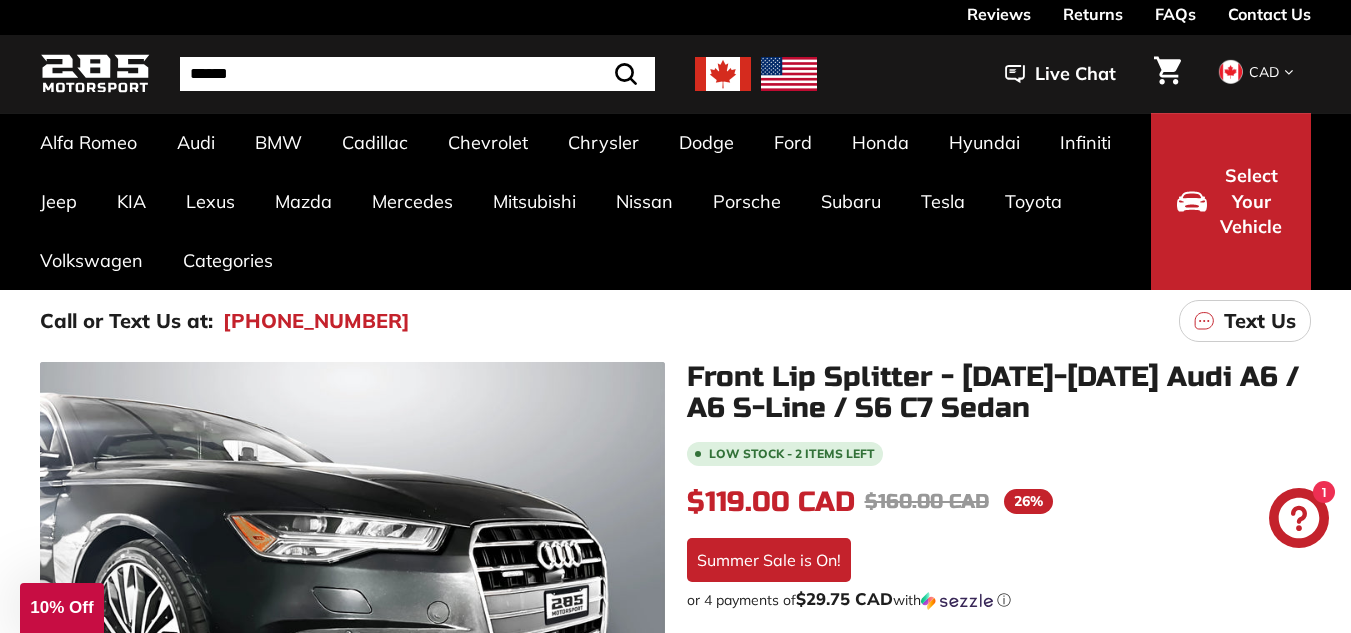 scroll, scrollTop: 34, scrollLeft: 0, axis: vertical 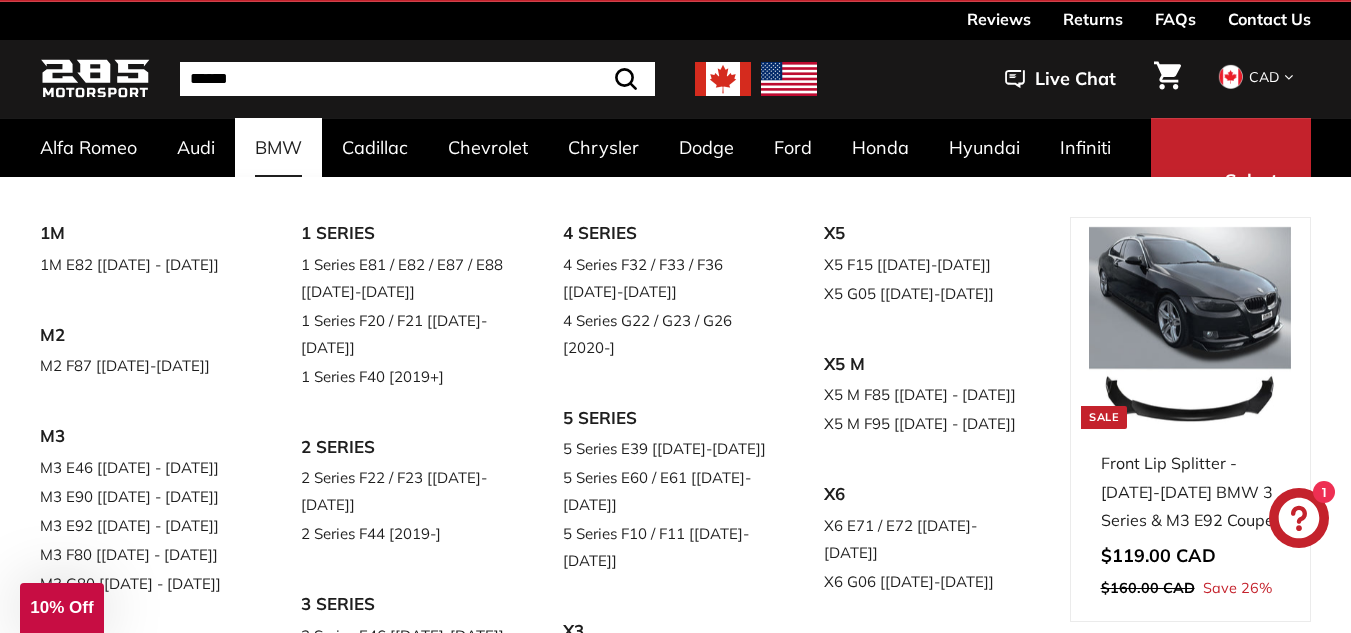 click on "BMW" at bounding box center (278, 147) 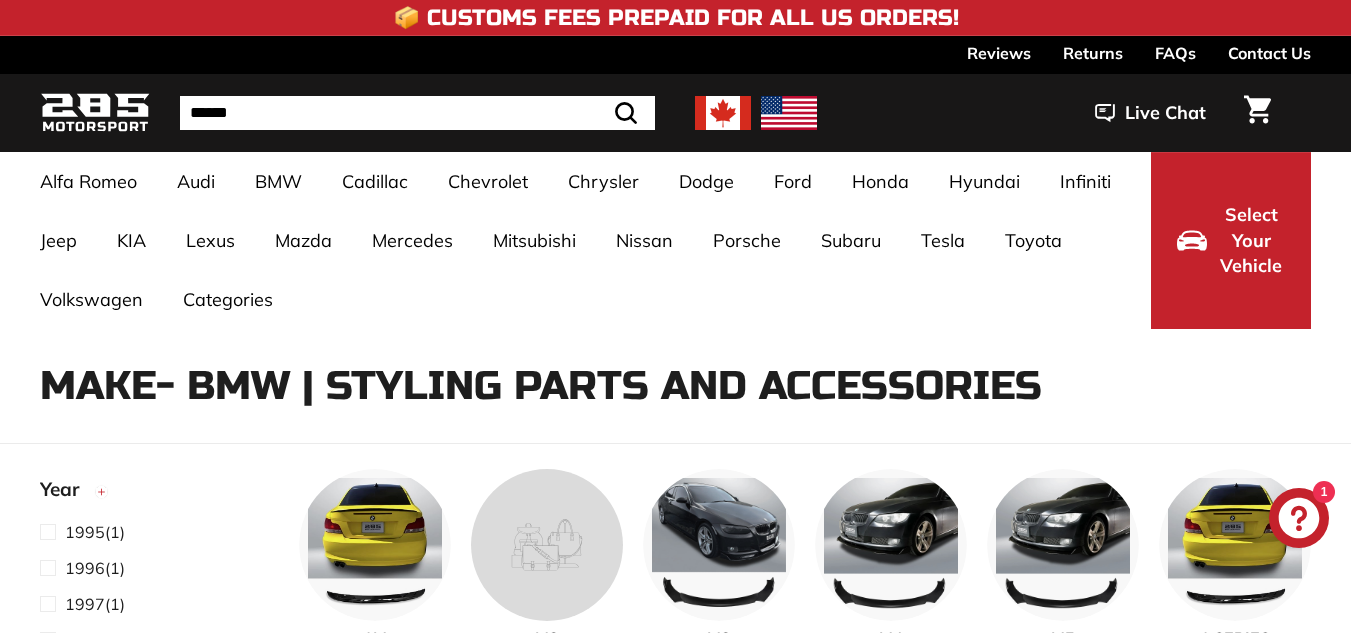 select on "**********" 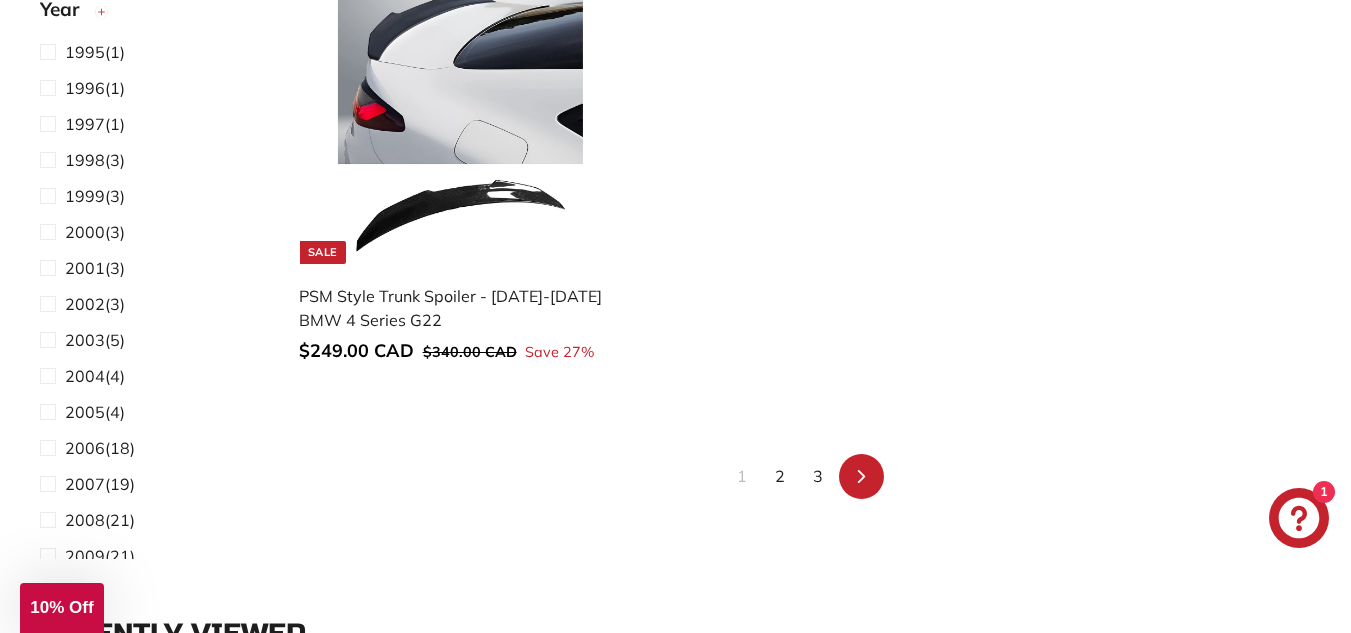 scroll, scrollTop: 7435, scrollLeft: 0, axis: vertical 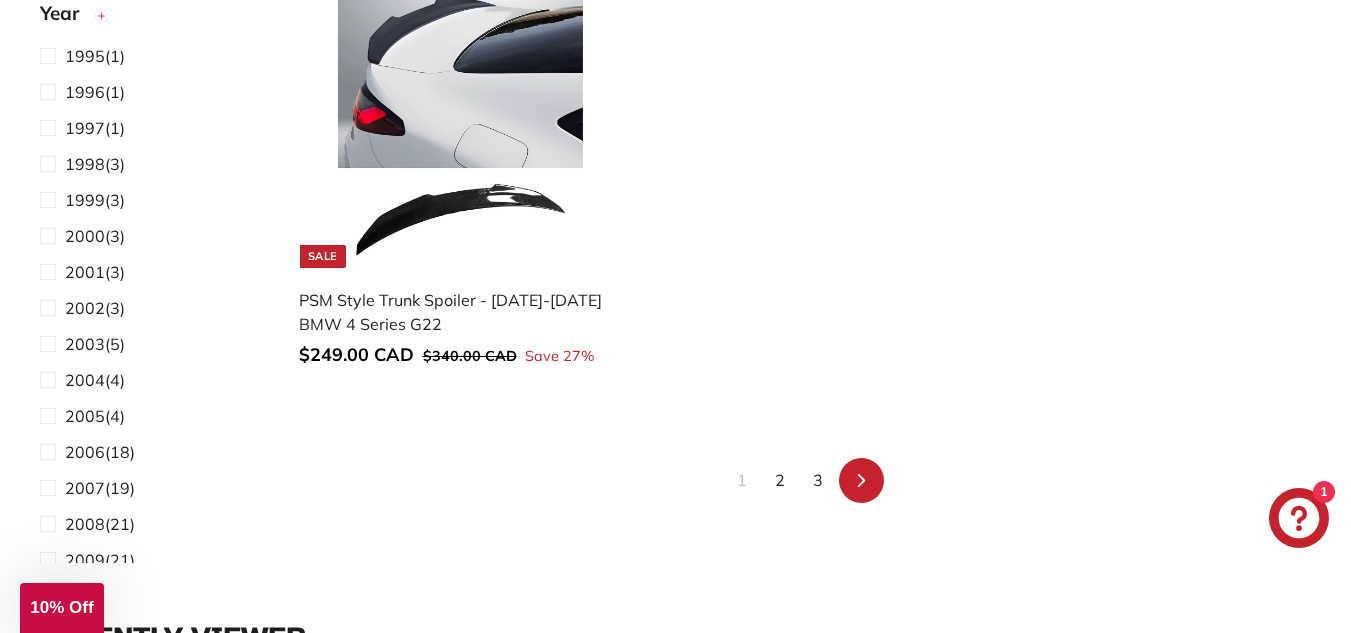 click on "2" at bounding box center (780, 480) 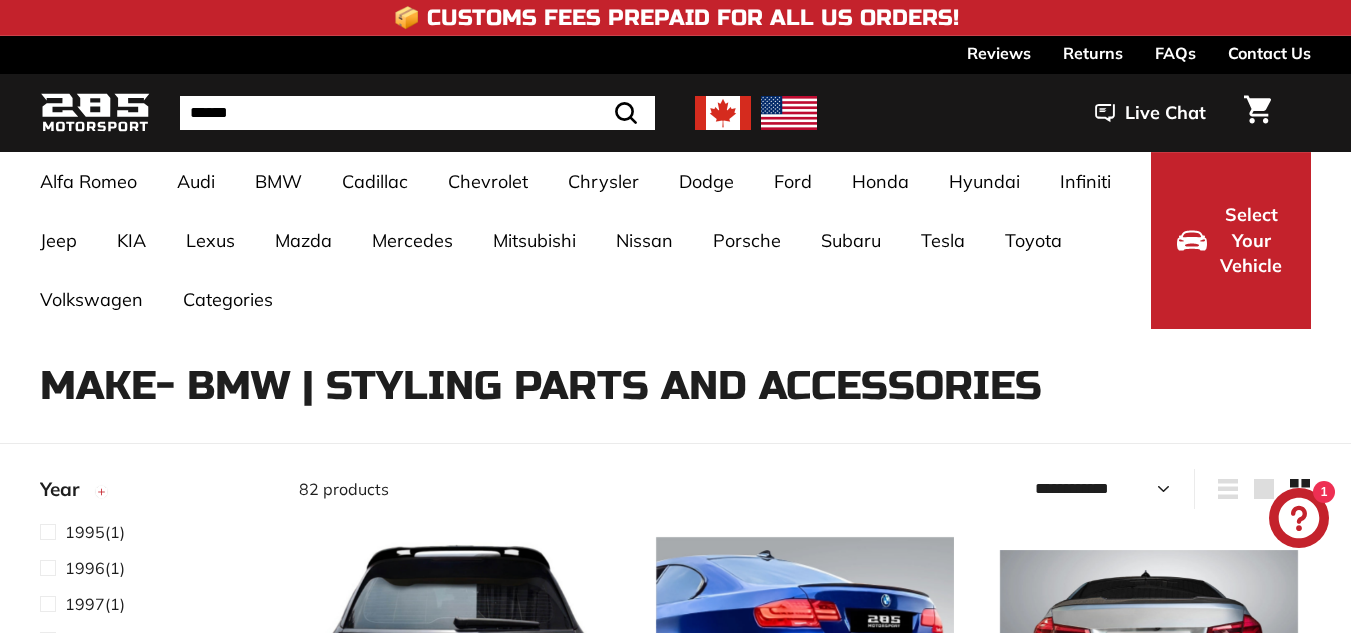 select on "**********" 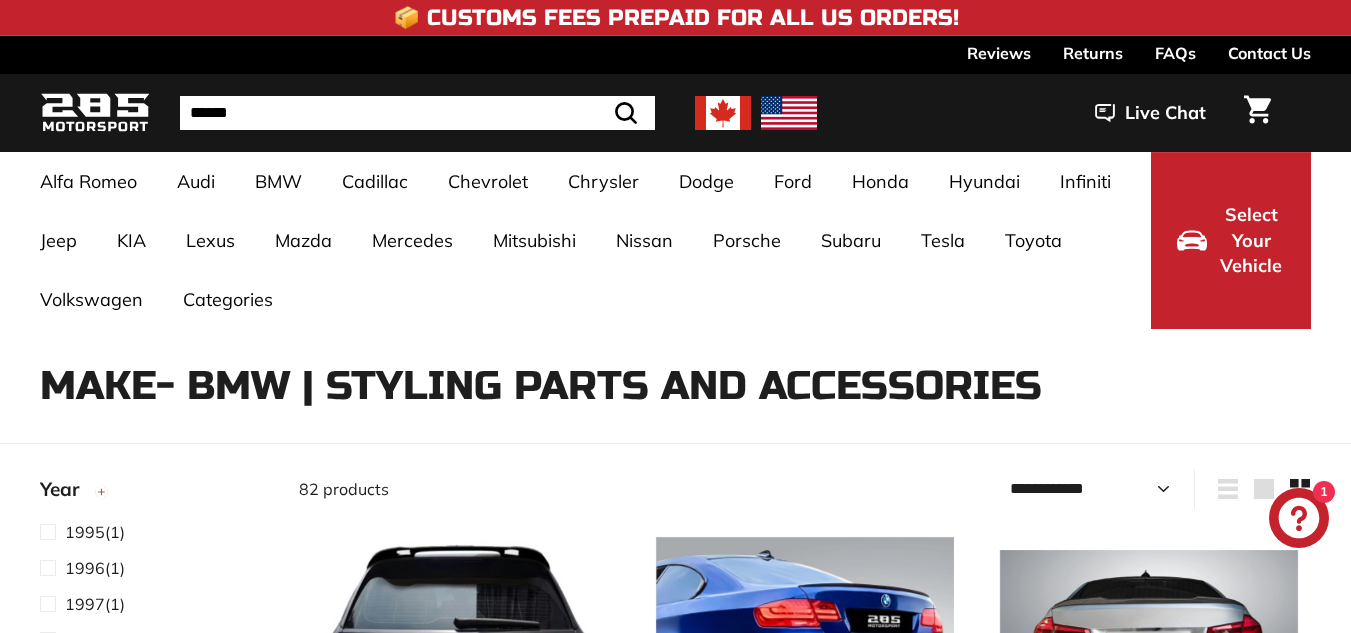 scroll, scrollTop: 0, scrollLeft: 0, axis: both 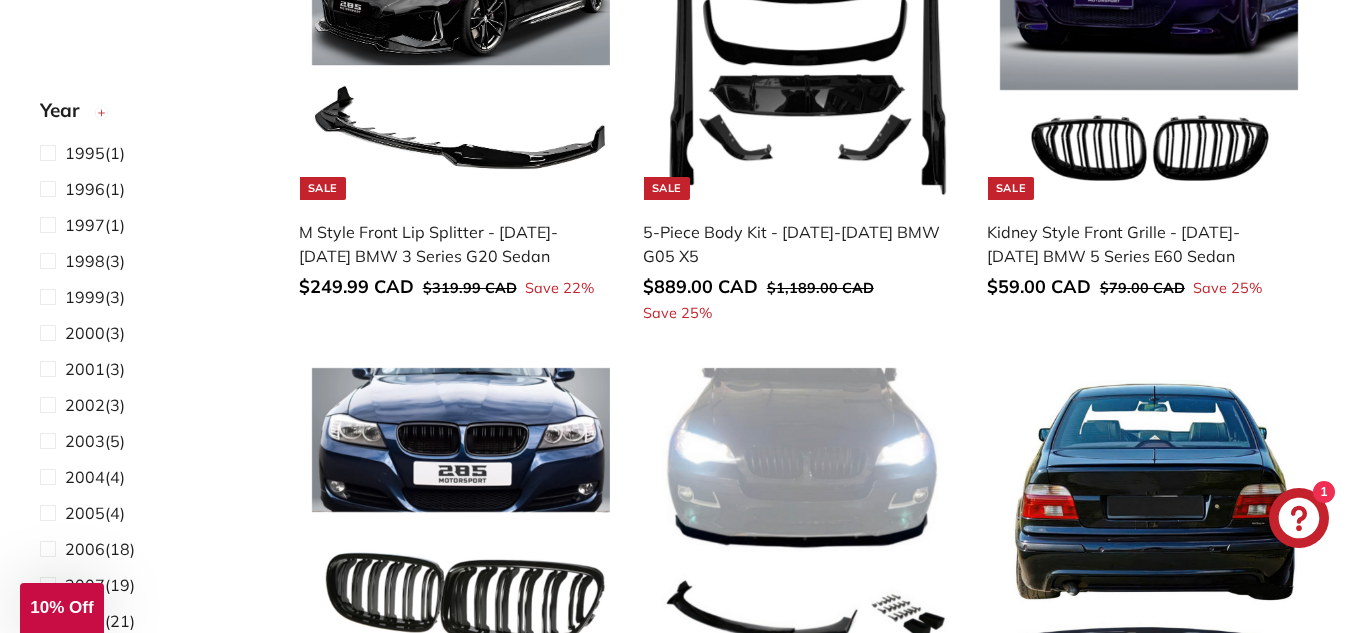 drag, startPoint x: 1295, startPoint y: 262, endPoint x: 1290, endPoint y: 46, distance: 216.05786 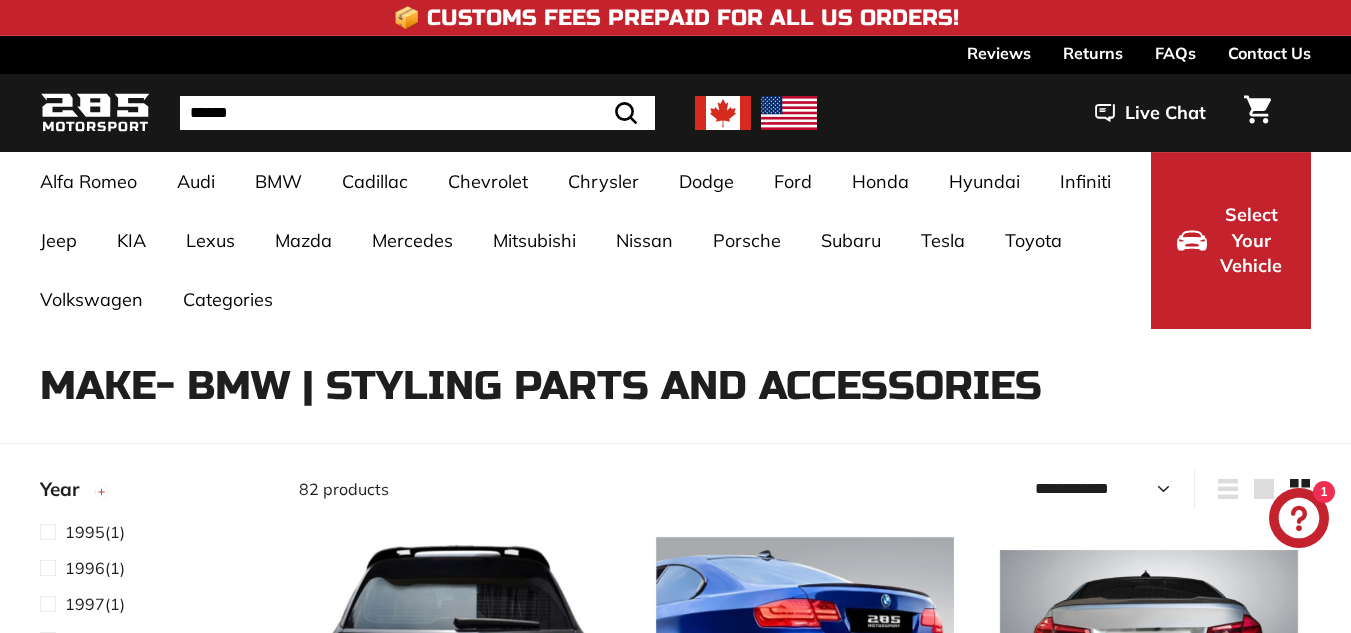 select on "**********" 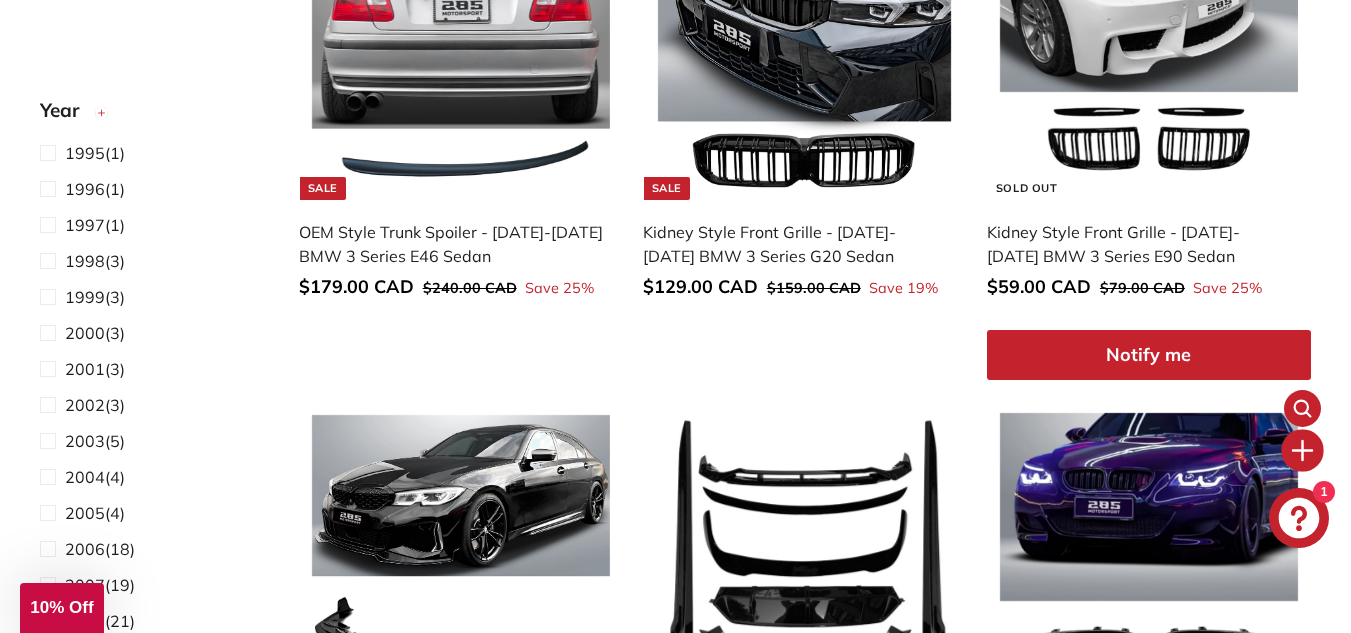 scroll, scrollTop: 1076, scrollLeft: 0, axis: vertical 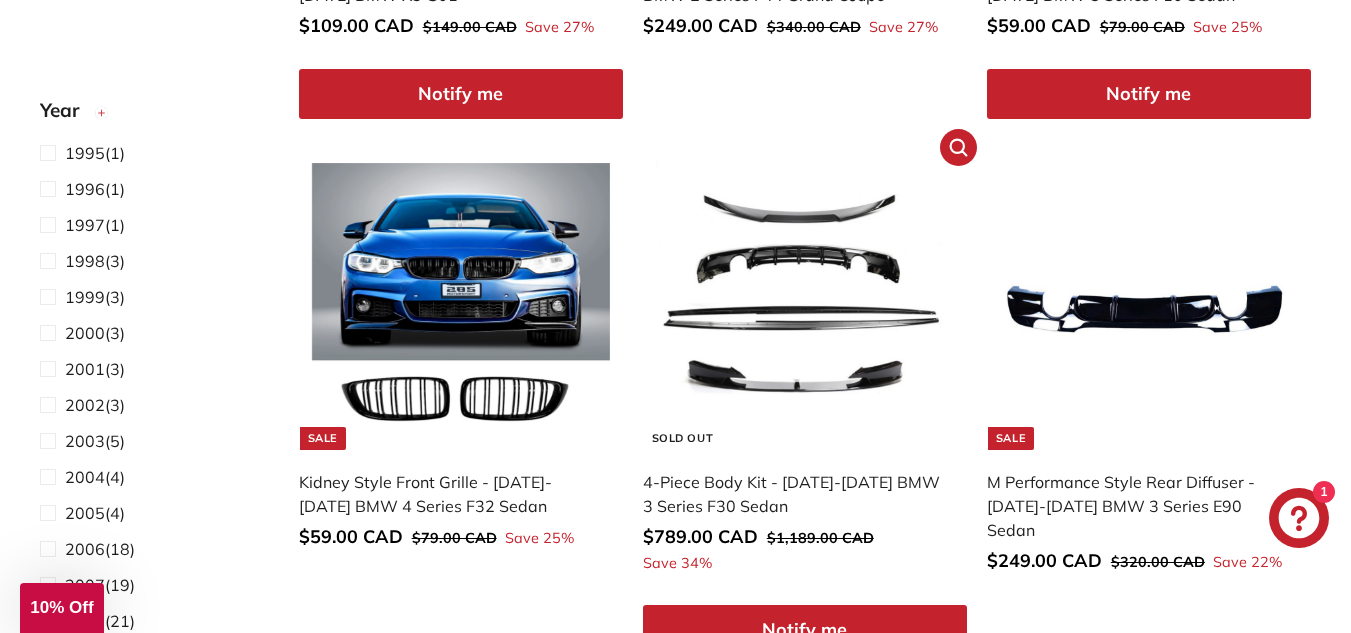 click at bounding box center [805, 301] 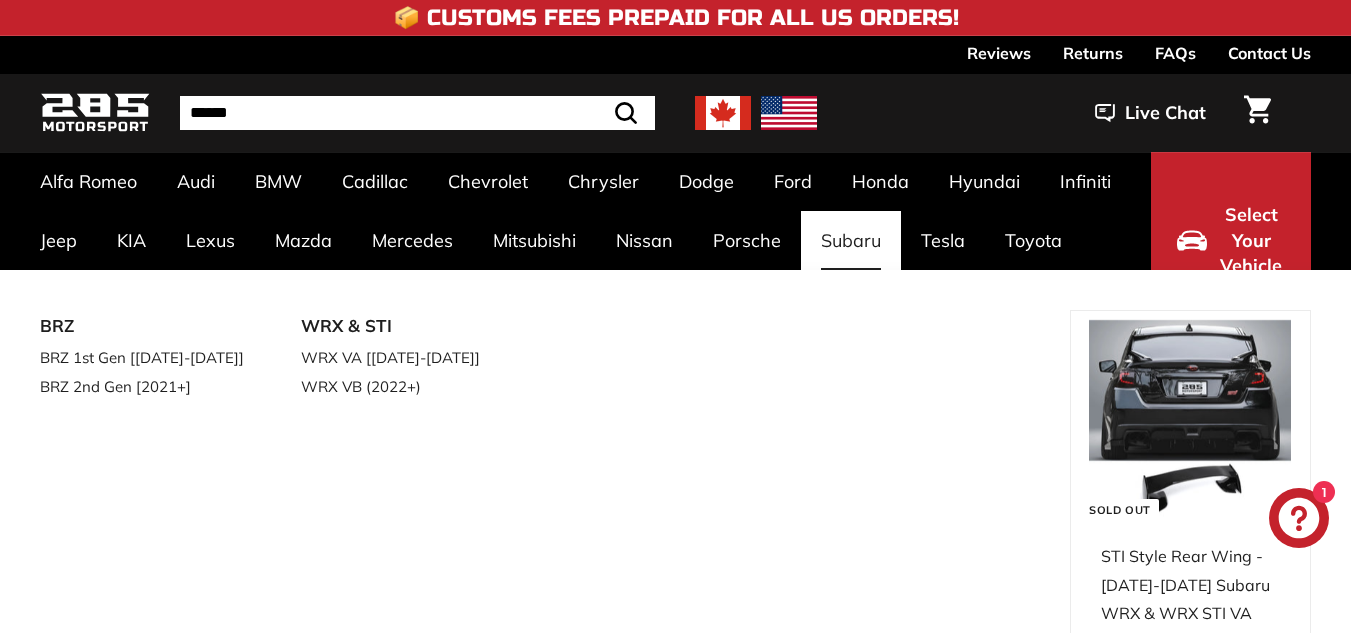 scroll, scrollTop: 0, scrollLeft: 0, axis: both 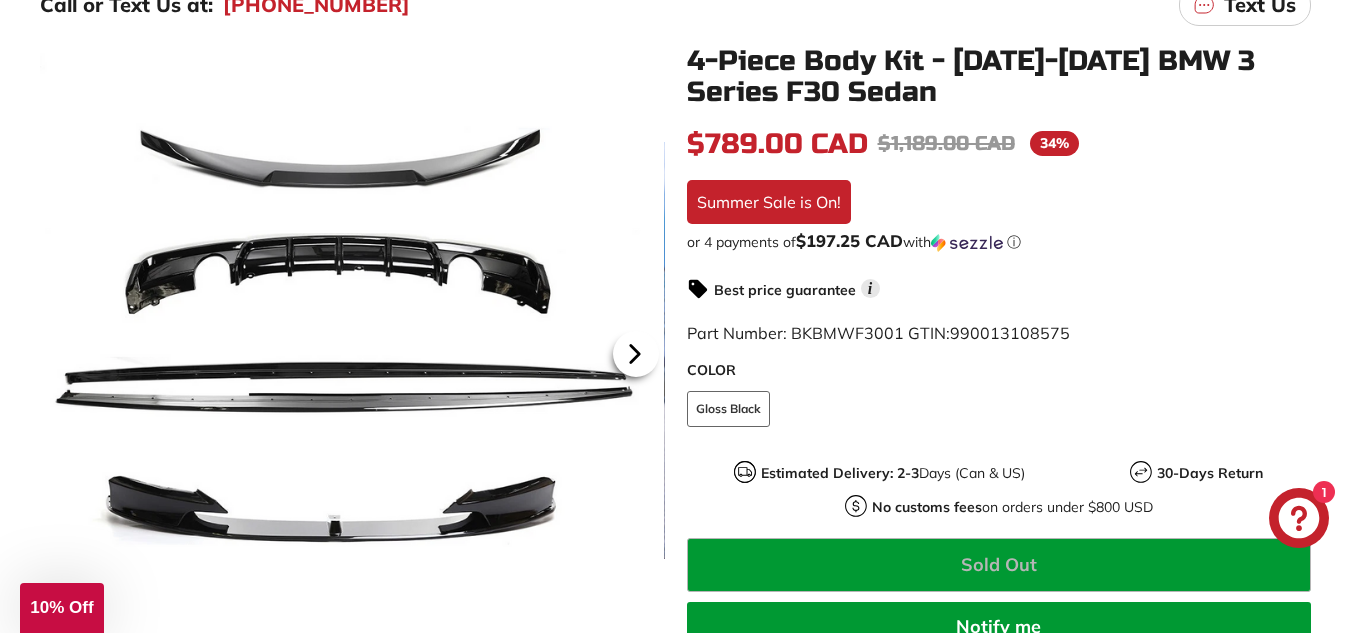 click 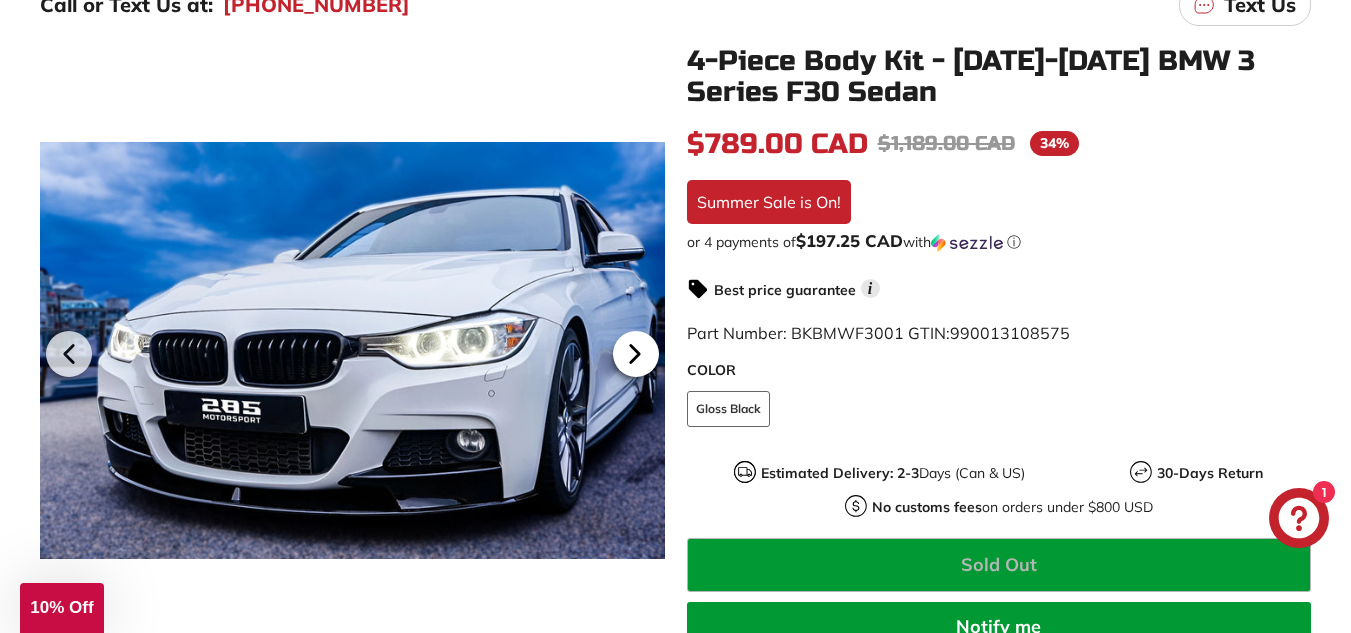 click 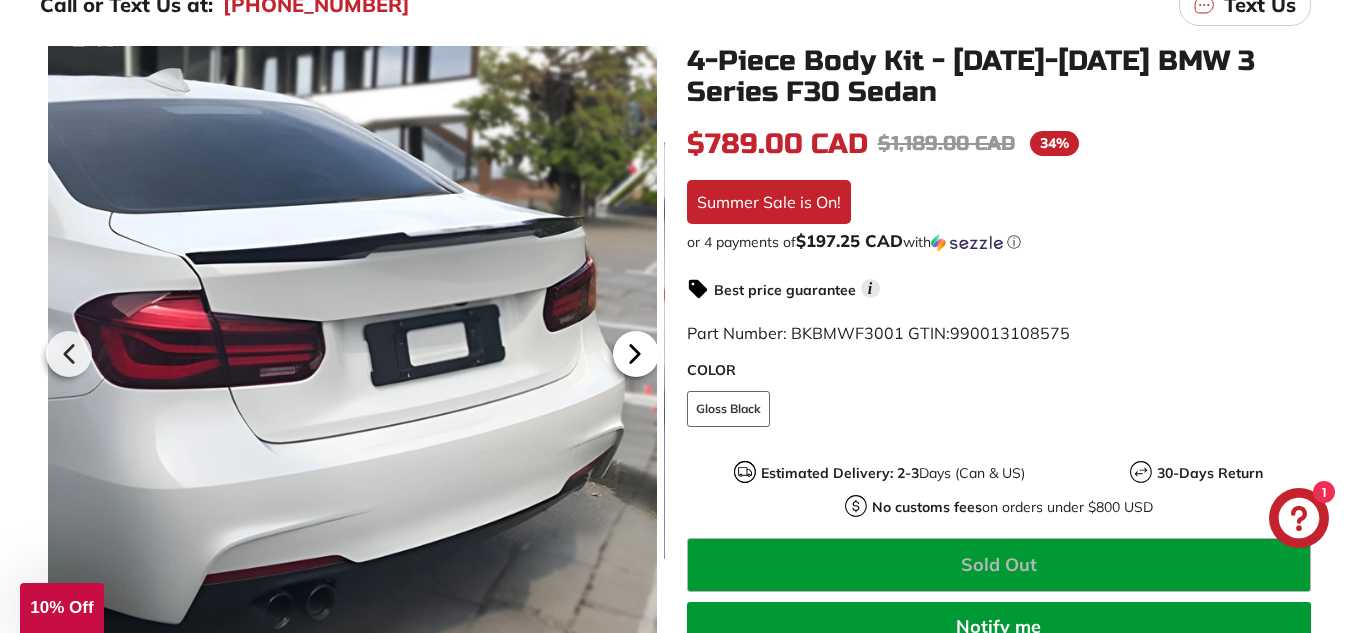 click 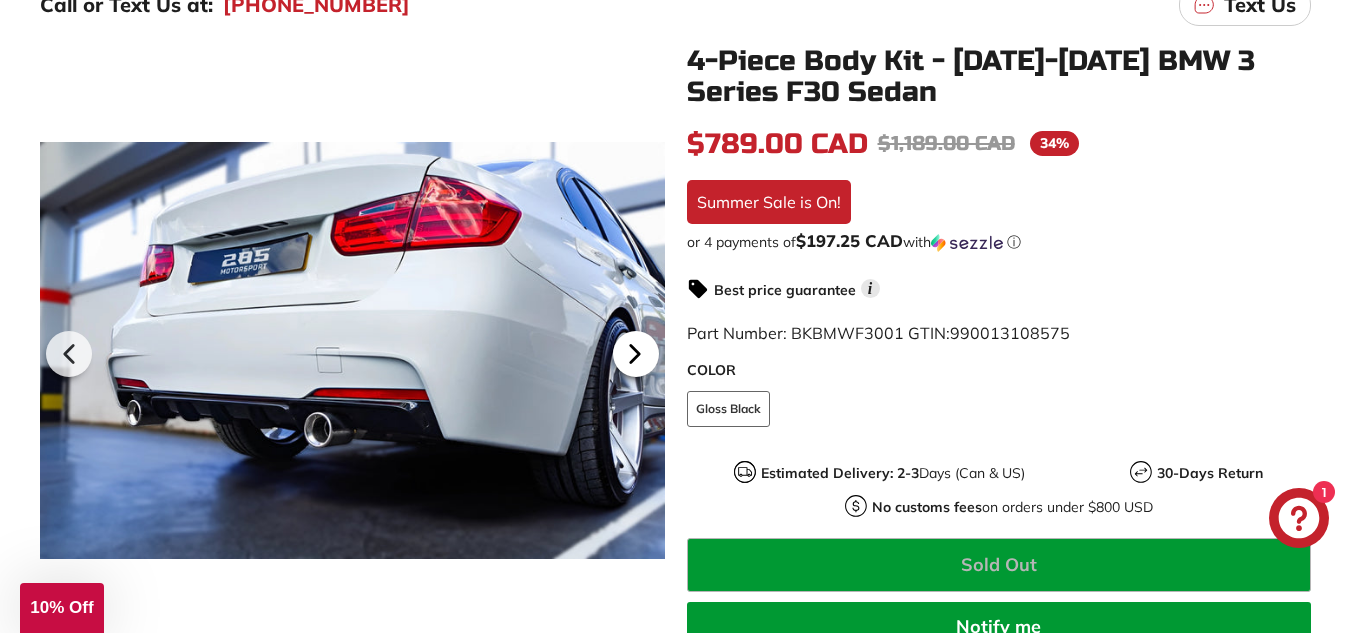 click 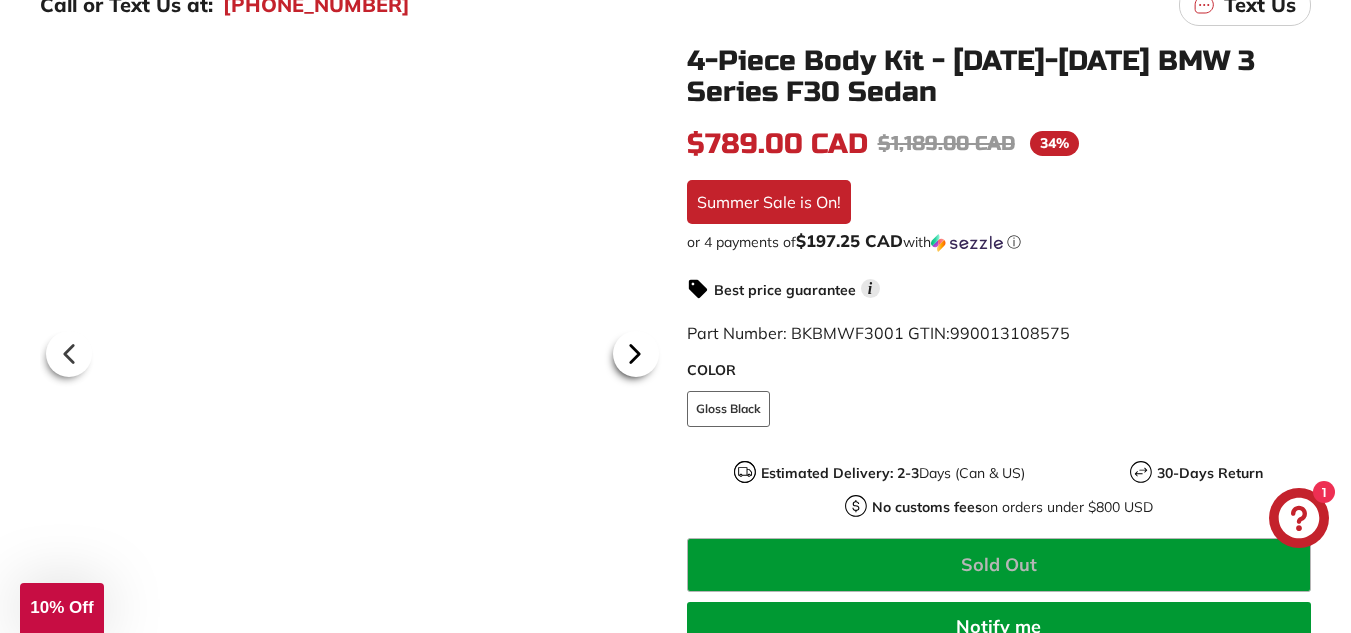 scroll, scrollTop: 0, scrollLeft: 274, axis: horizontal 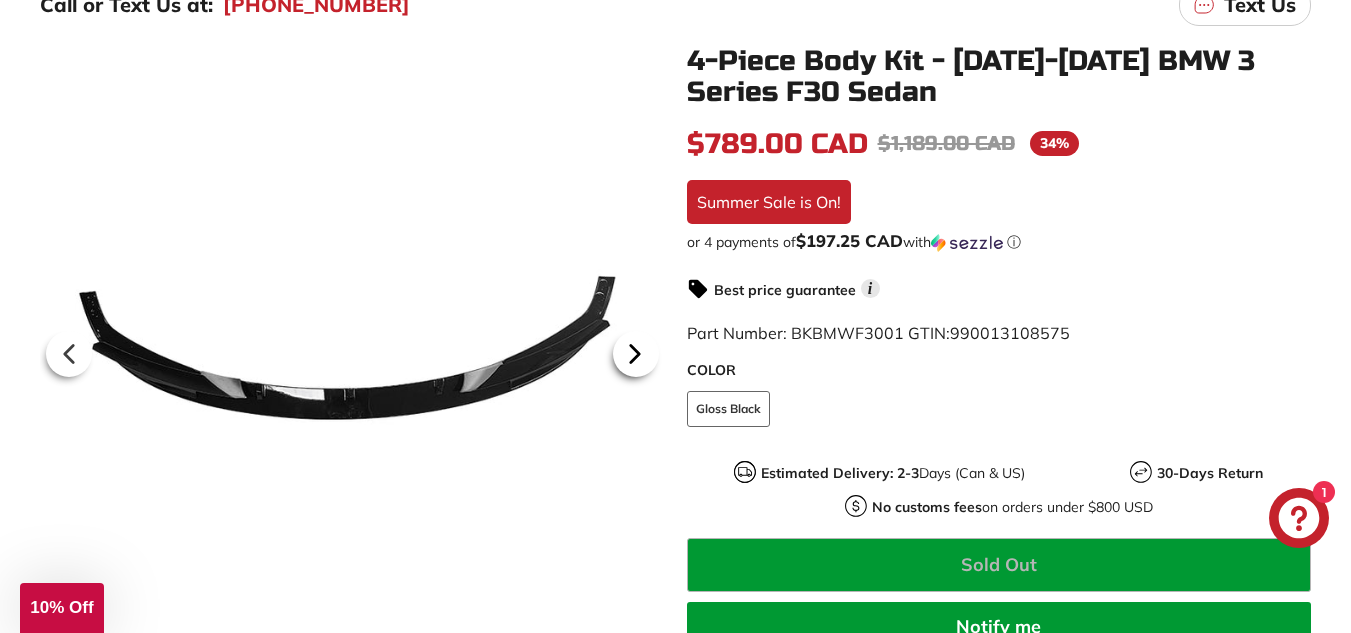 click 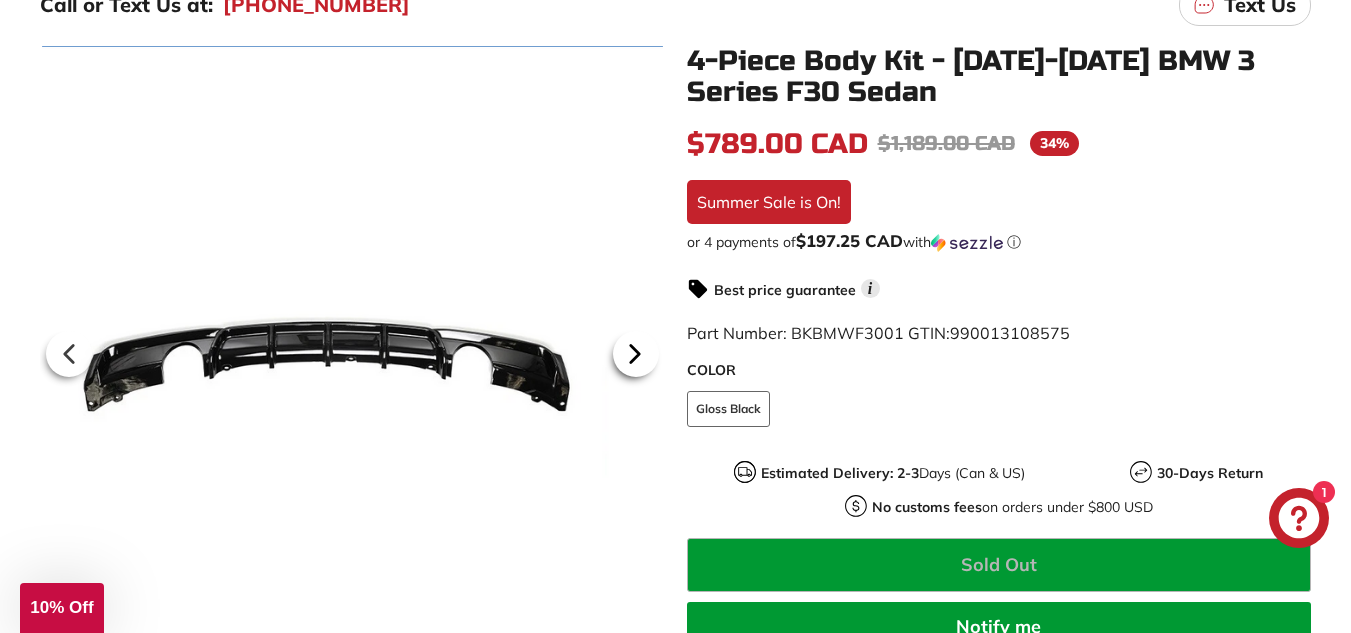 click 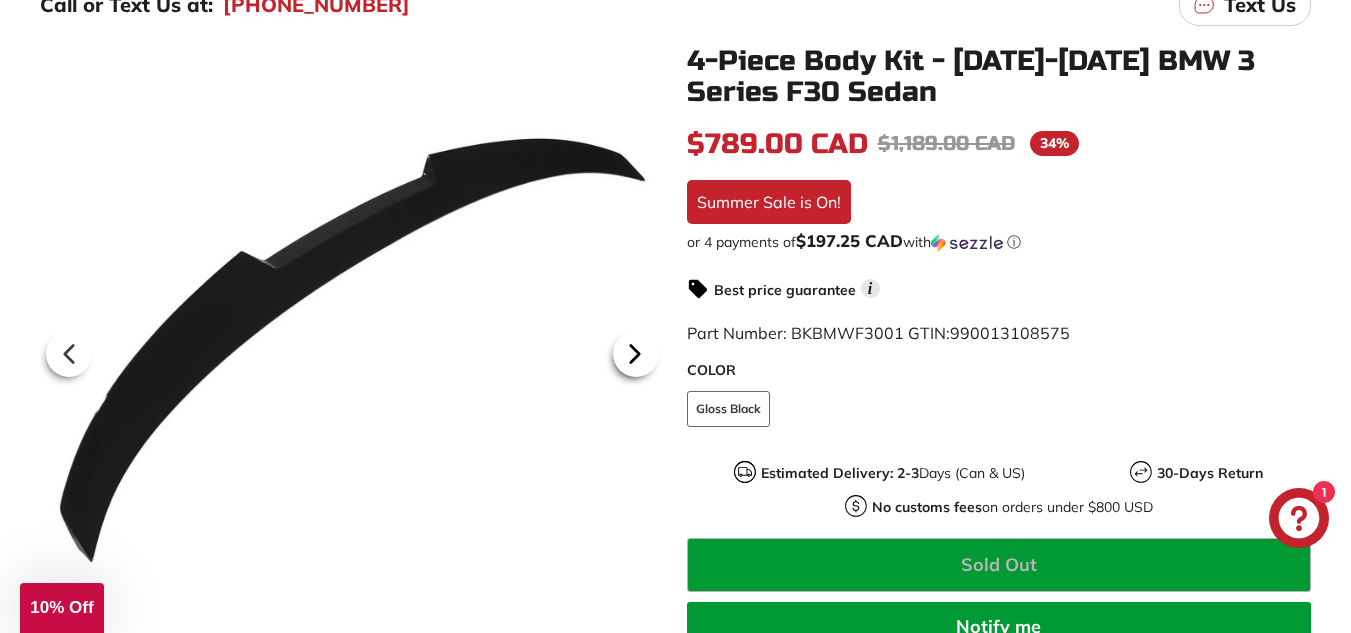 click 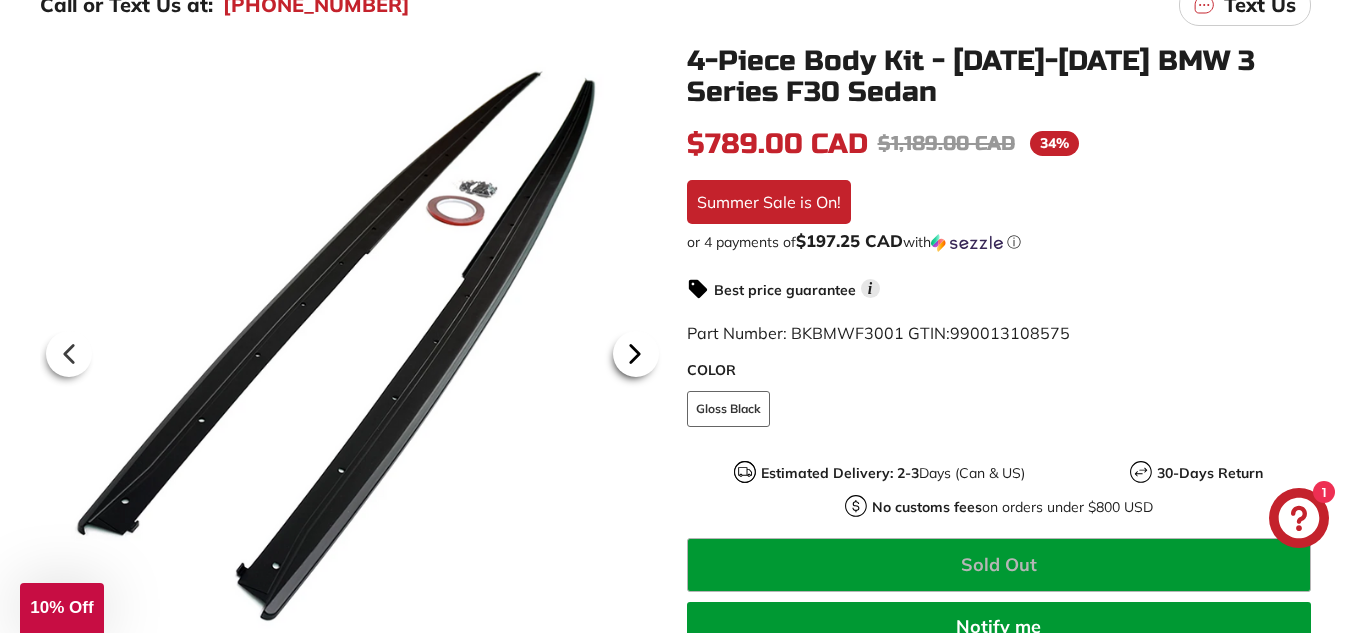 scroll, scrollTop: 0, scrollLeft: 449, axis: horizontal 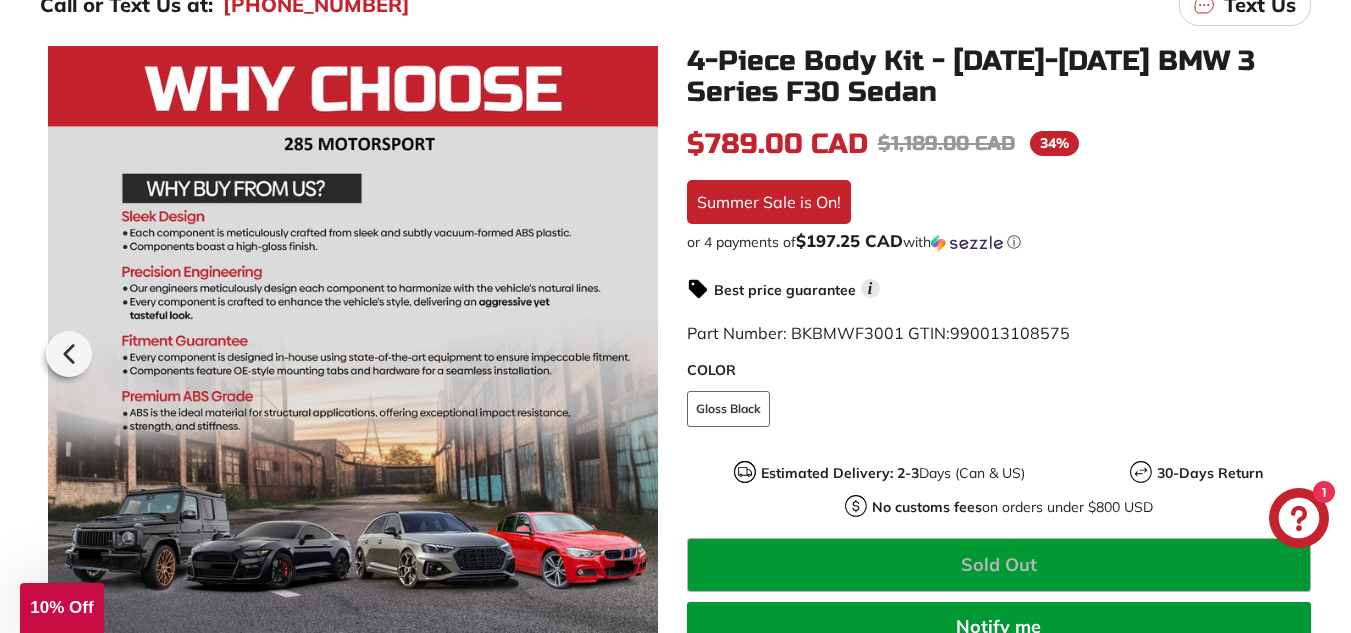 click at bounding box center (353, 350) 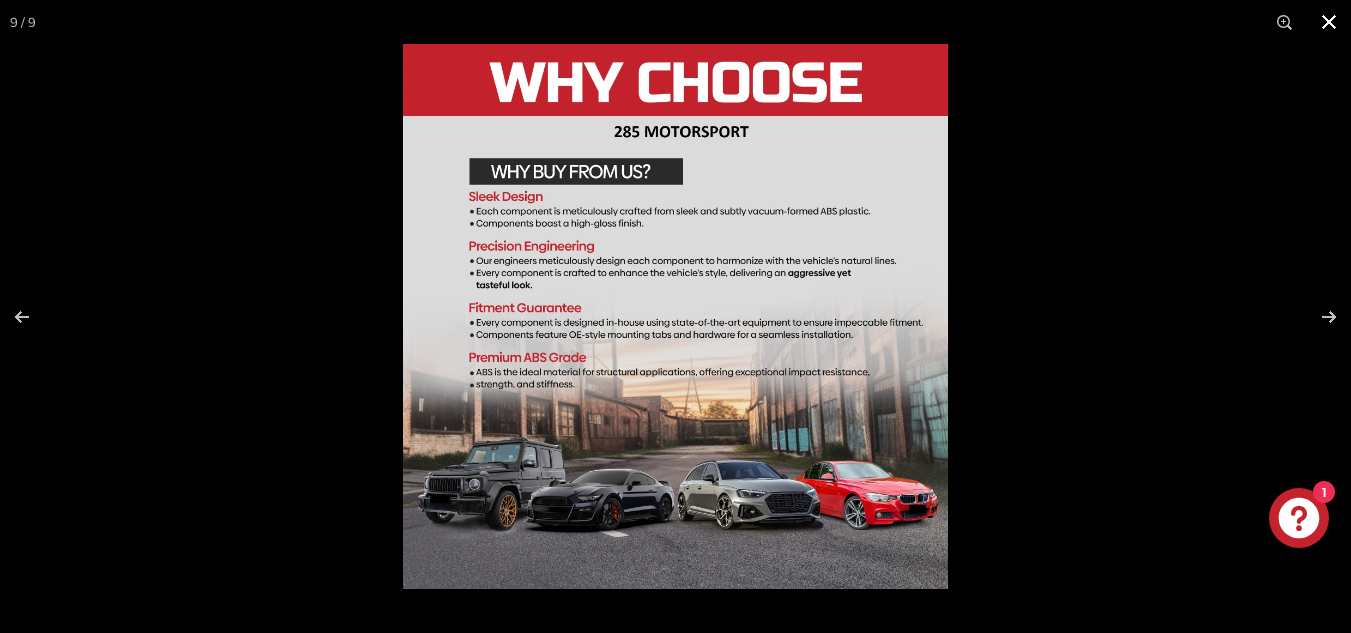 click at bounding box center [1329, 22] 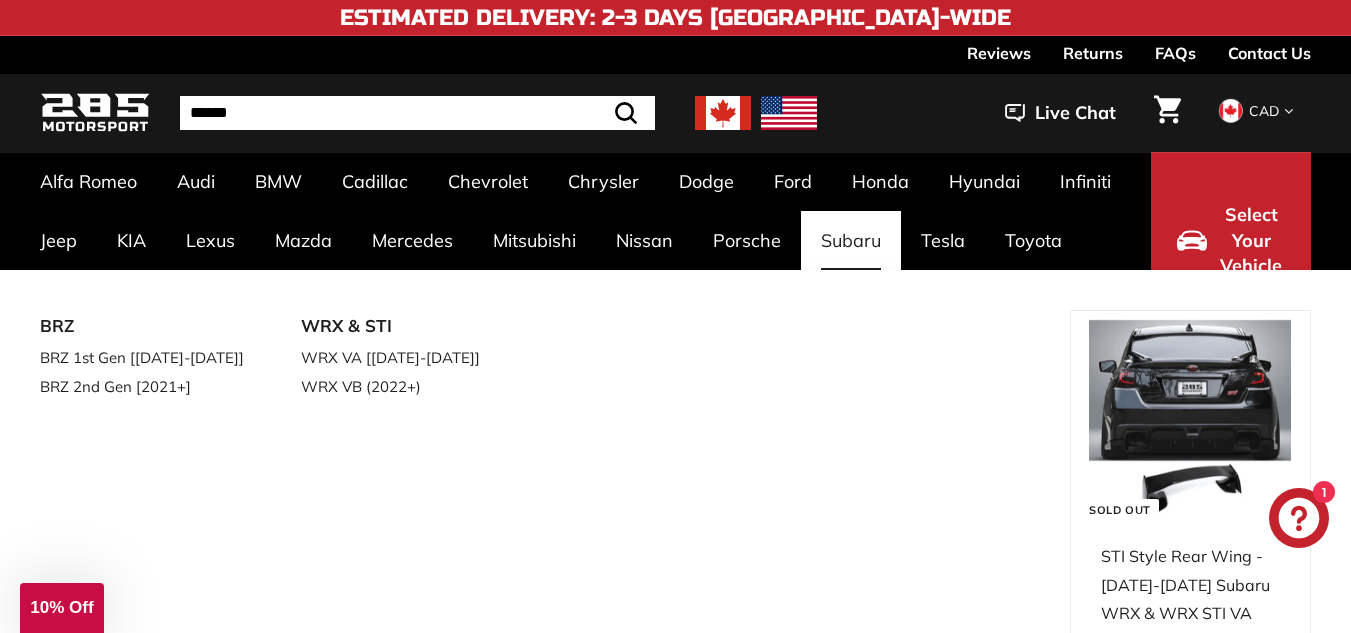 scroll, scrollTop: 17, scrollLeft: 0, axis: vertical 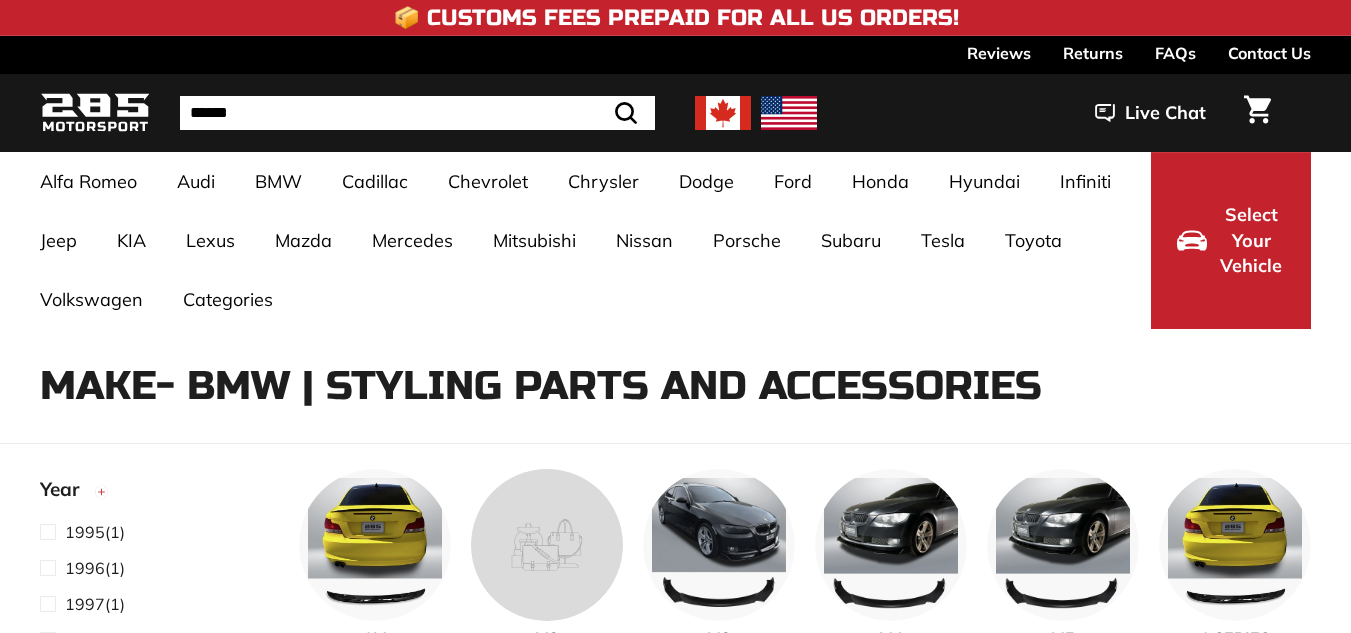 select on "**********" 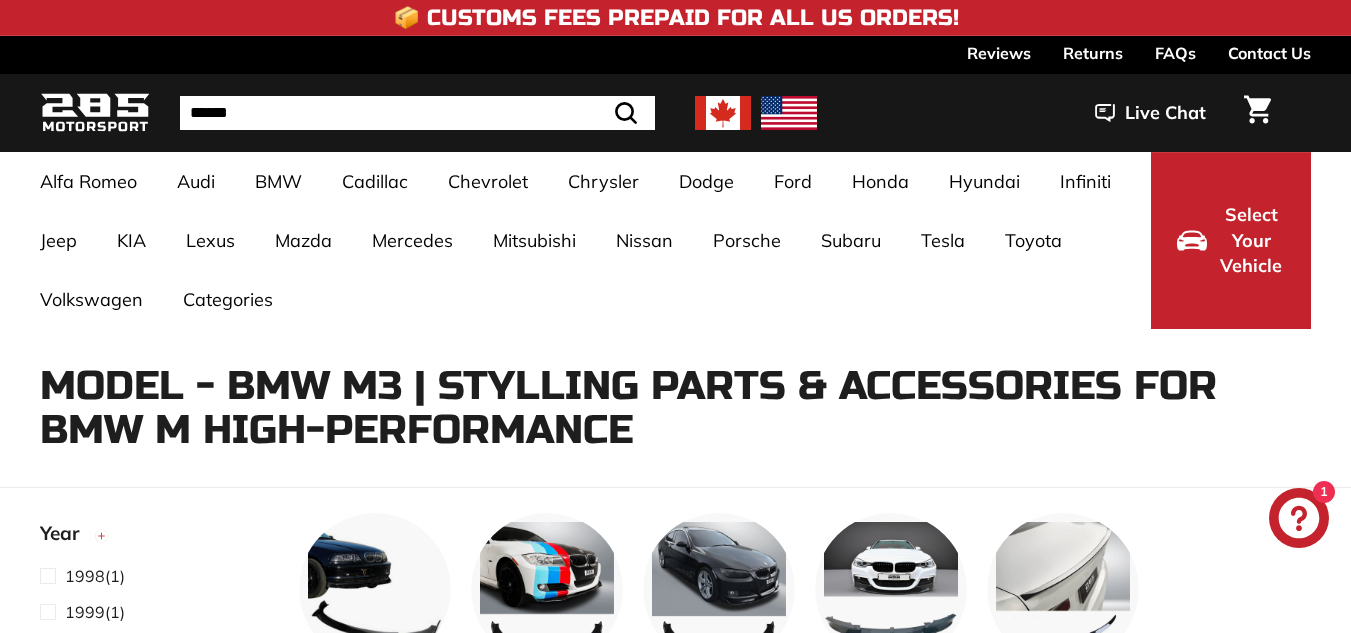 select on "**********" 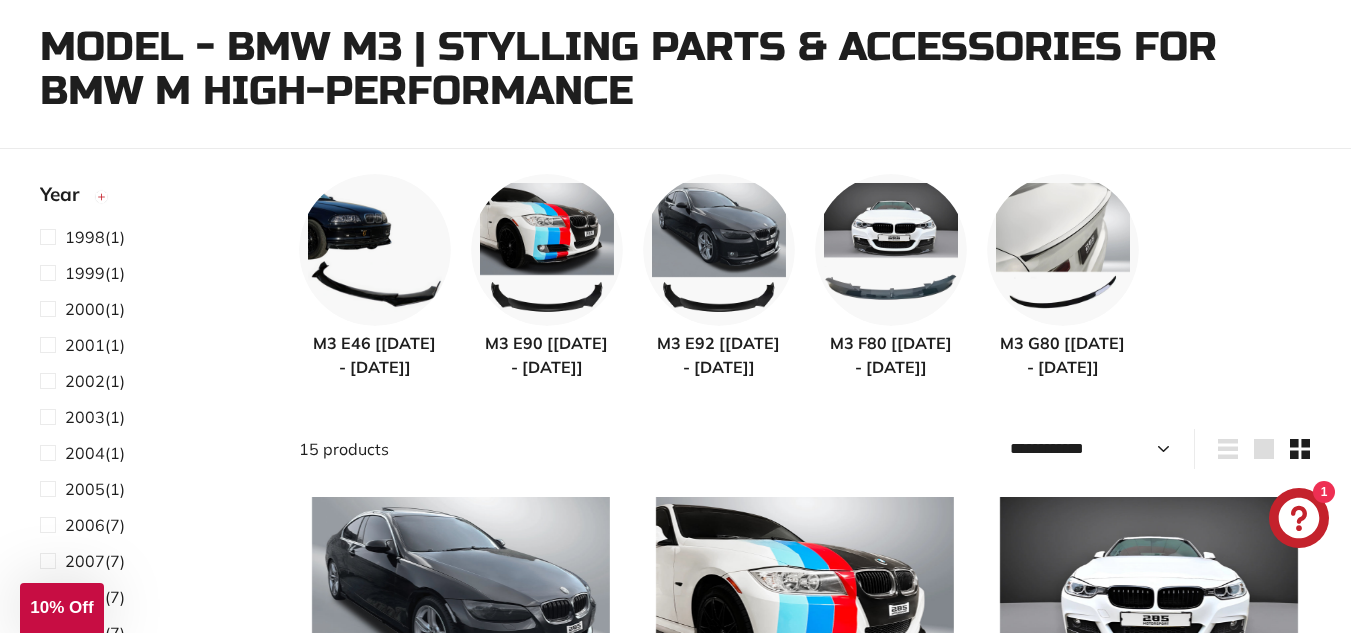 scroll, scrollTop: 337, scrollLeft: 0, axis: vertical 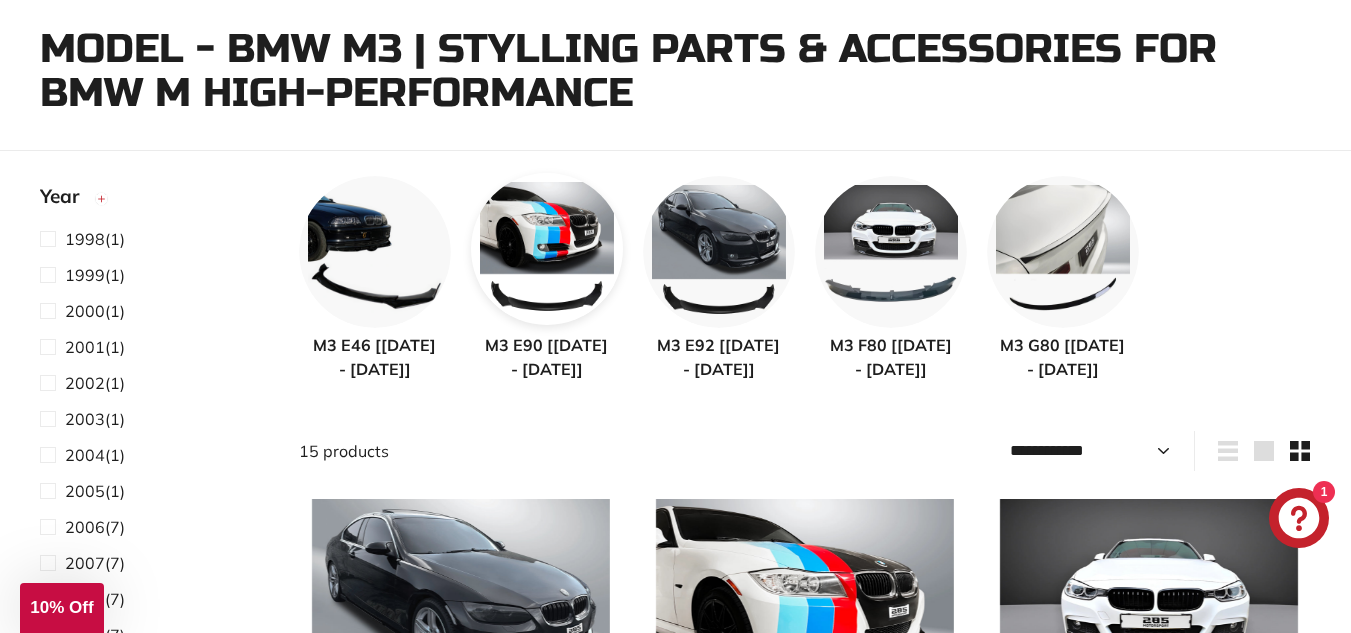 click at bounding box center [547, 249] 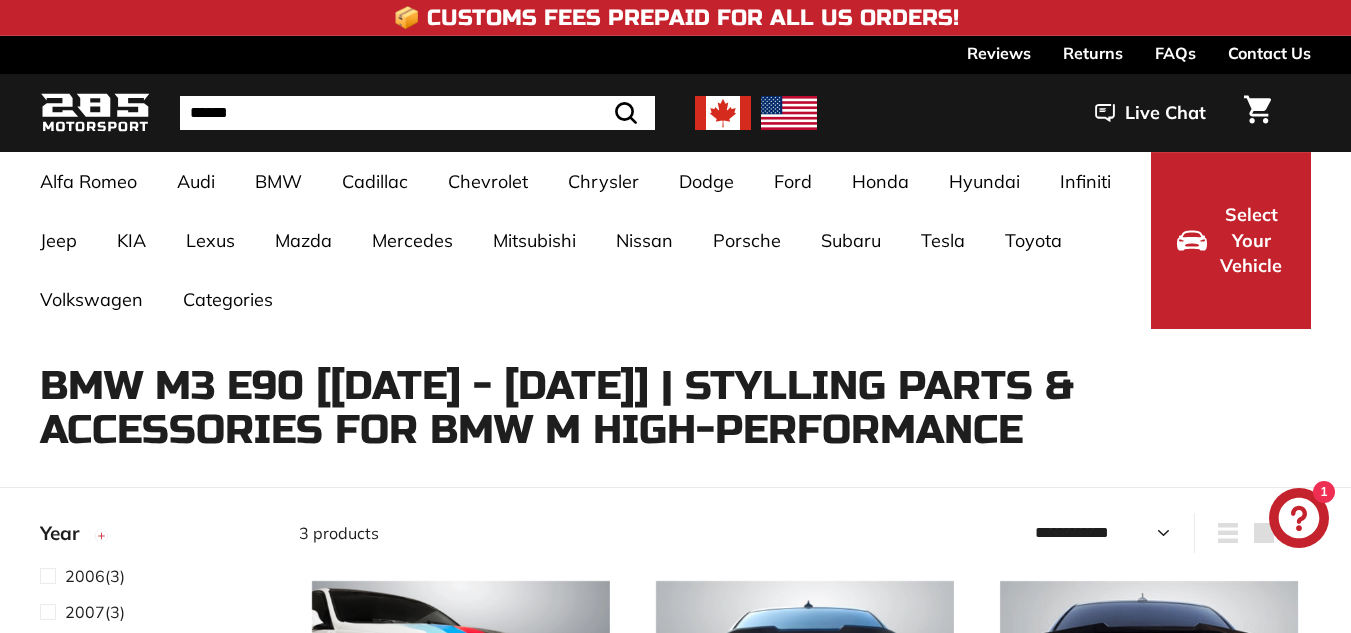 select on "**********" 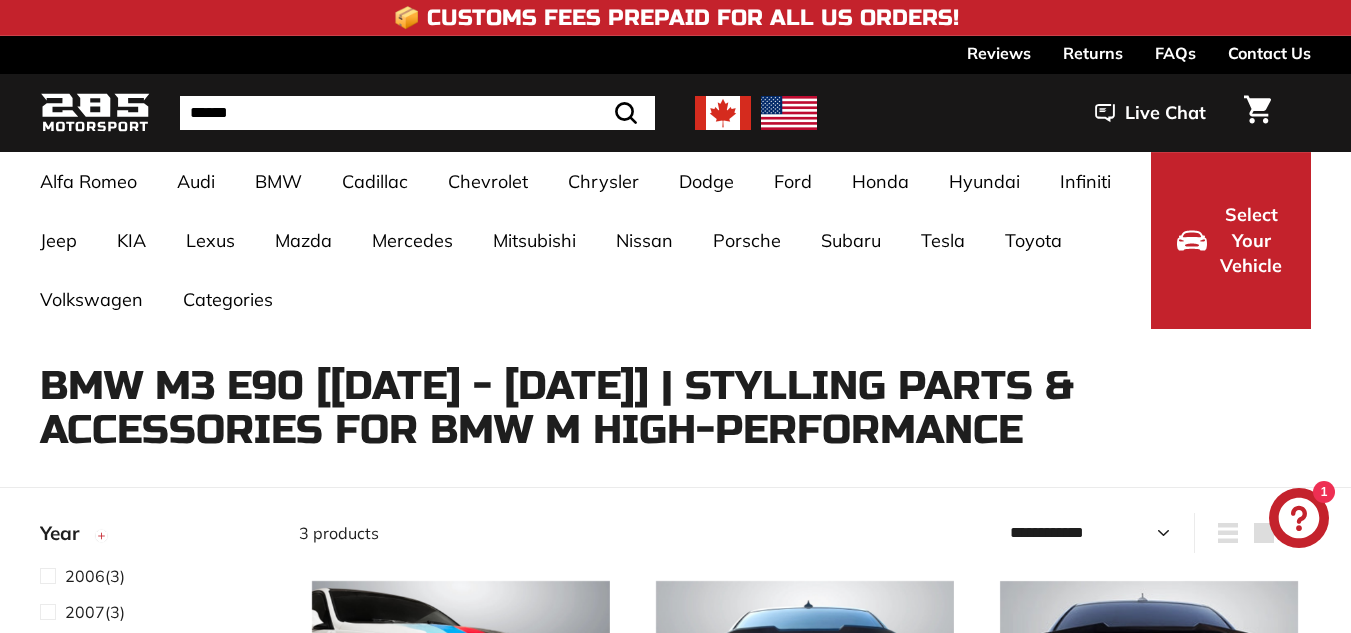 scroll, scrollTop: 0, scrollLeft: 0, axis: both 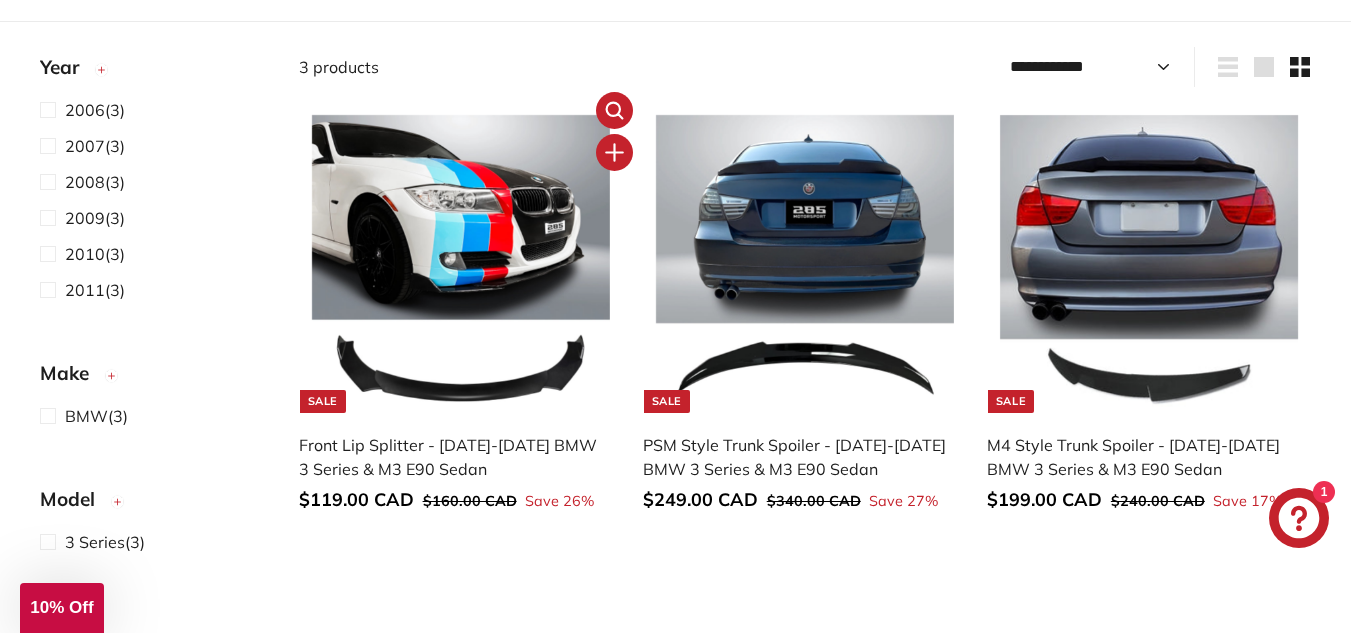 click at bounding box center [461, 264] 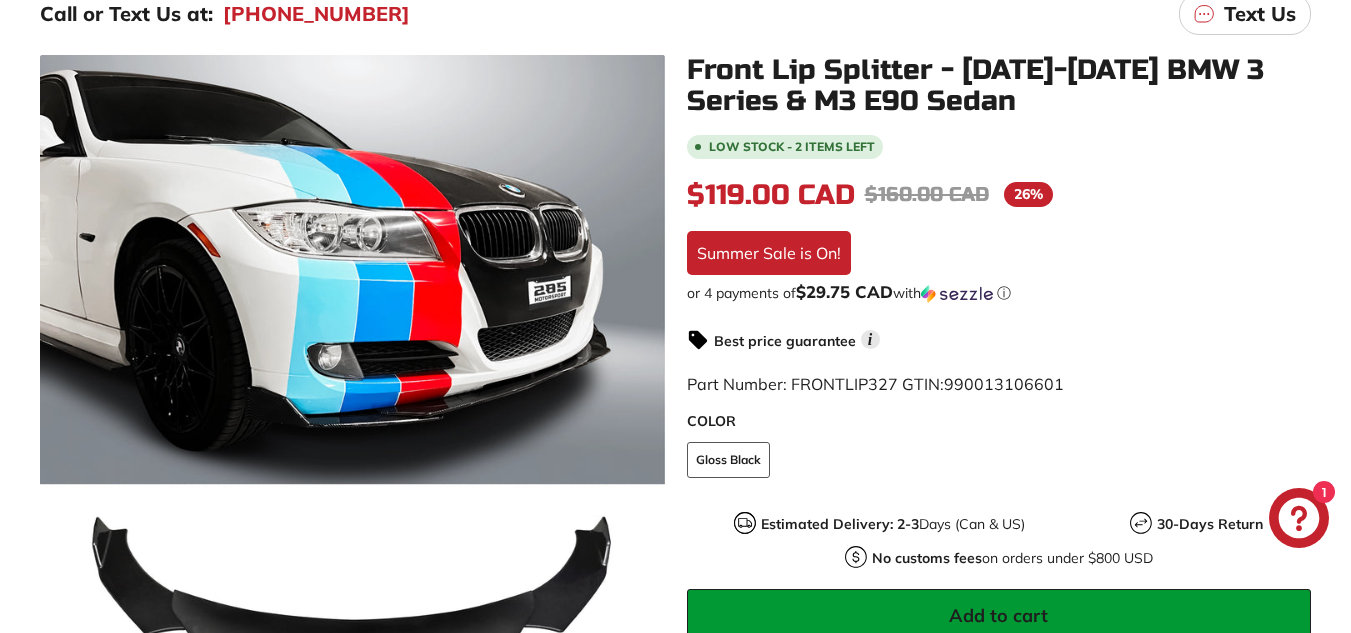 scroll, scrollTop: 0, scrollLeft: 0, axis: both 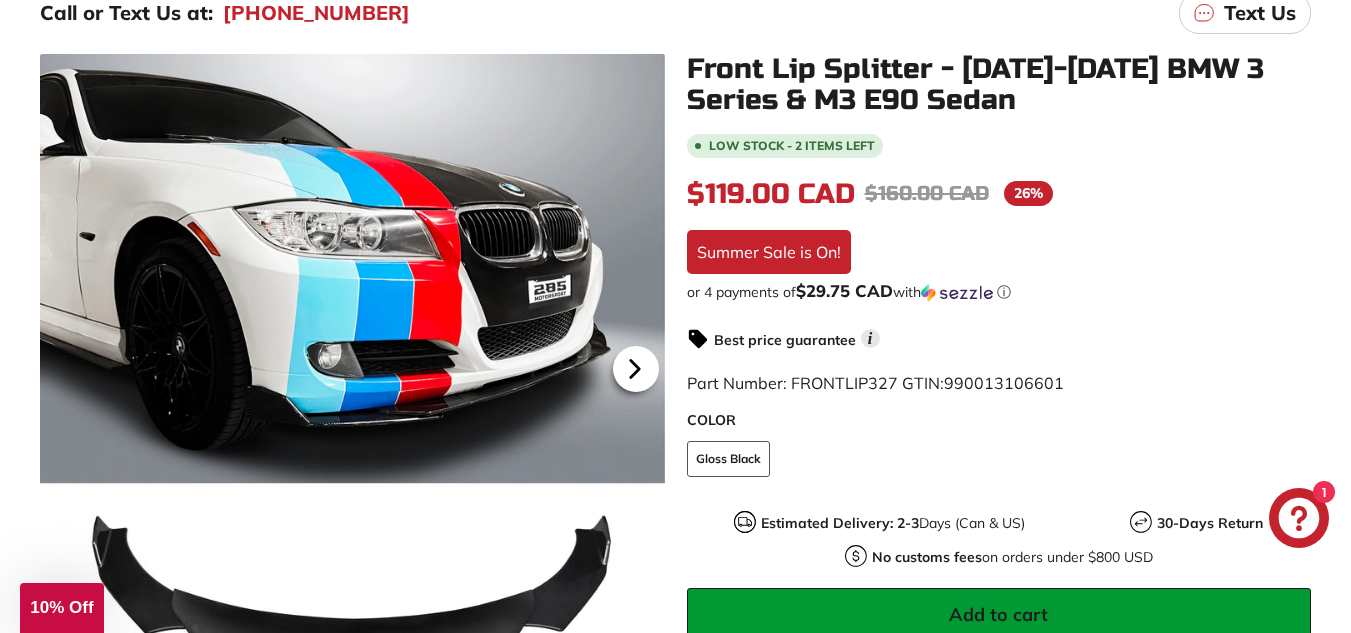 click 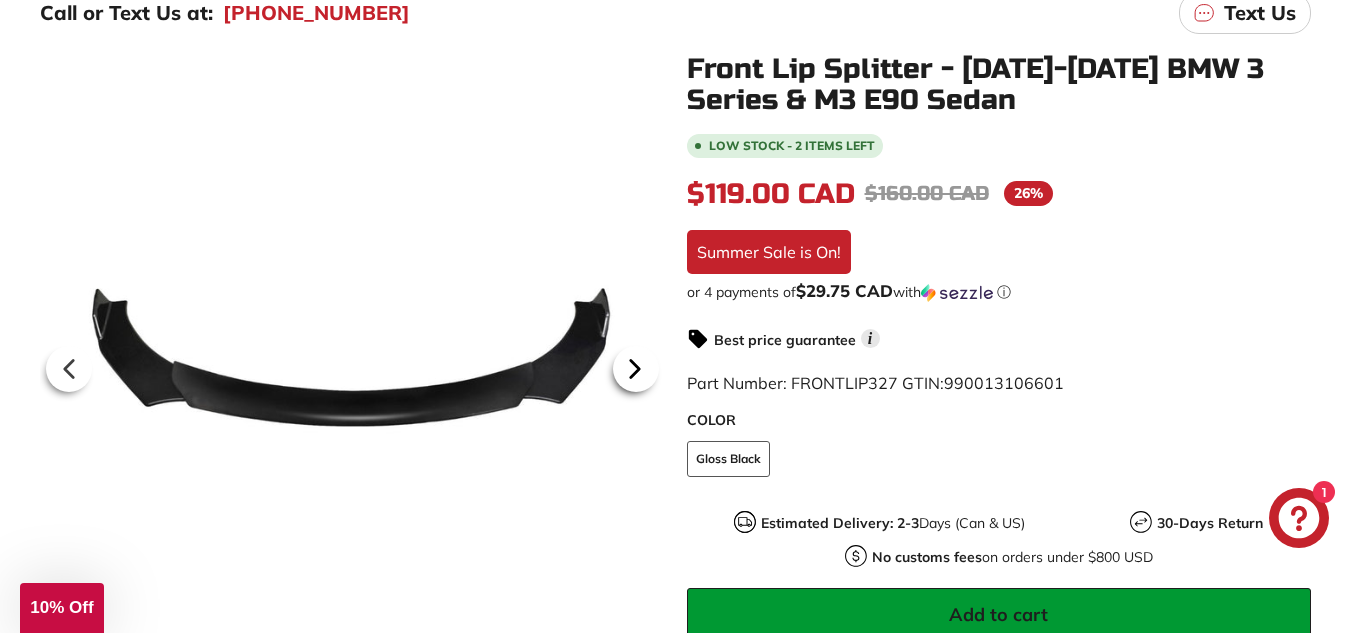 click 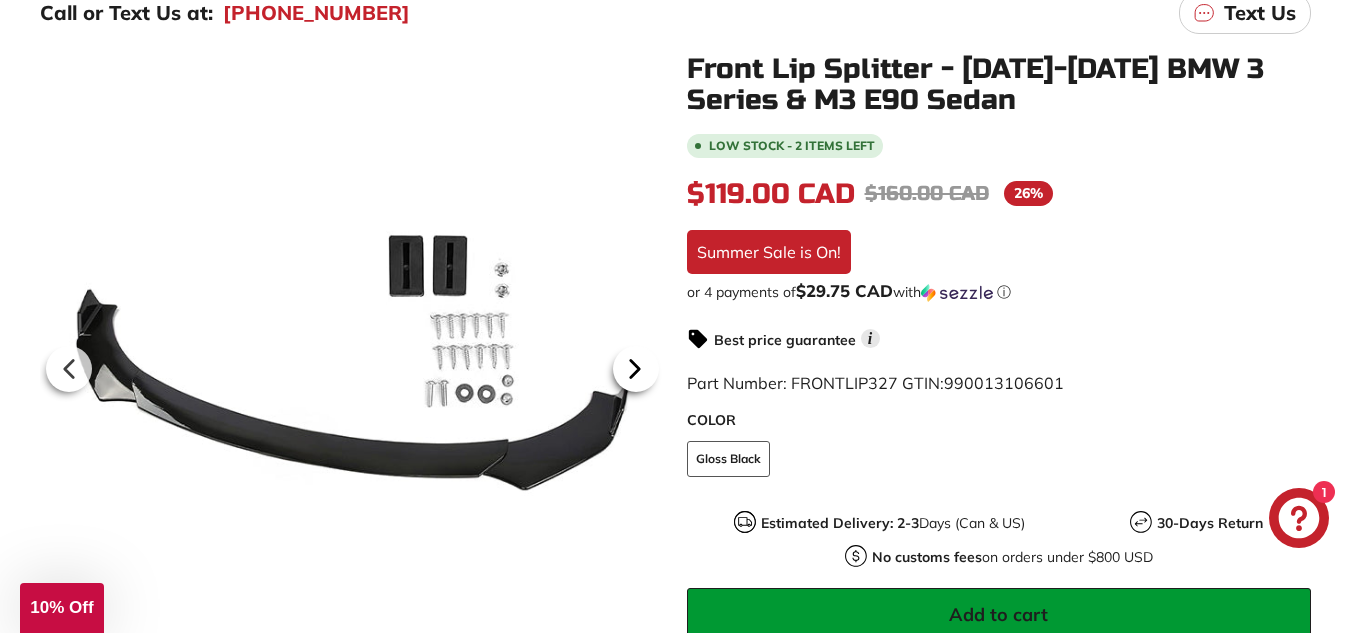 click 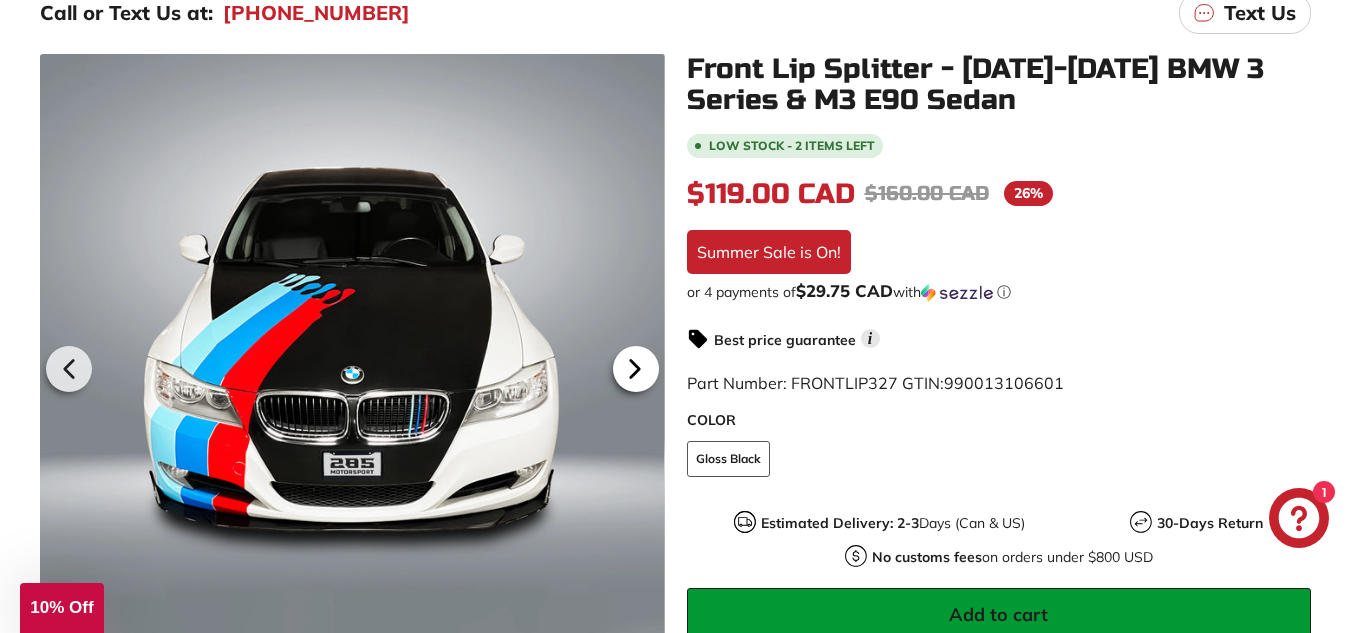 click 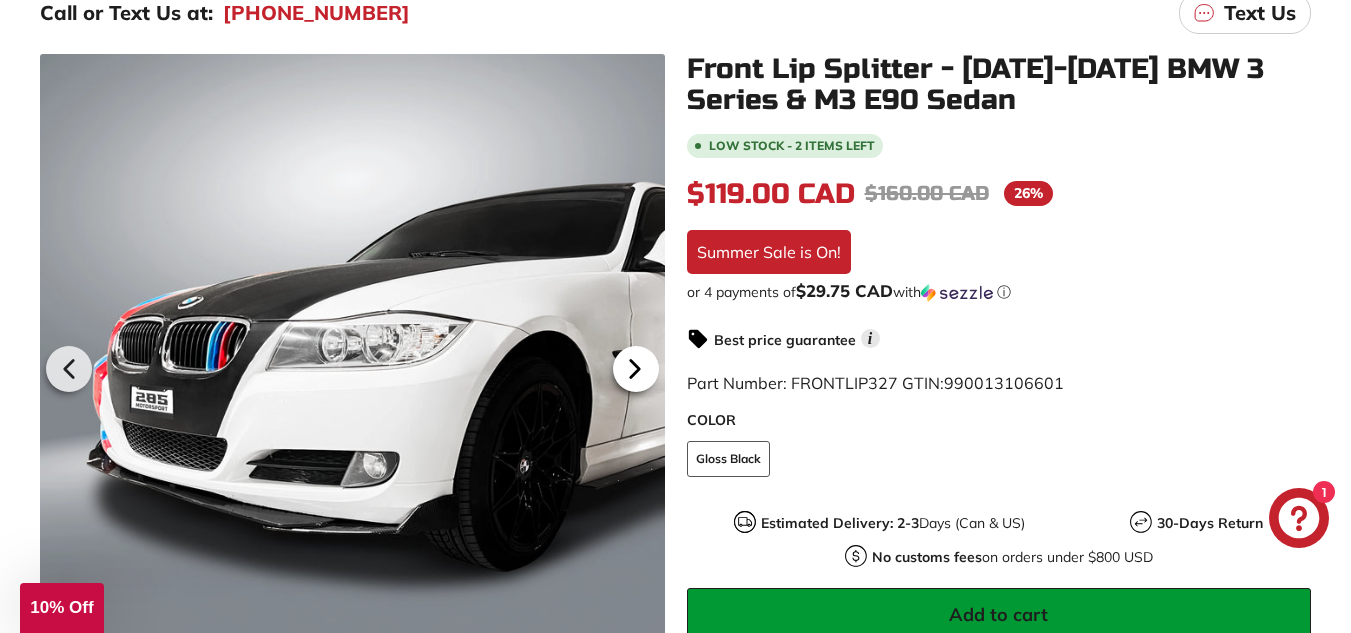 click 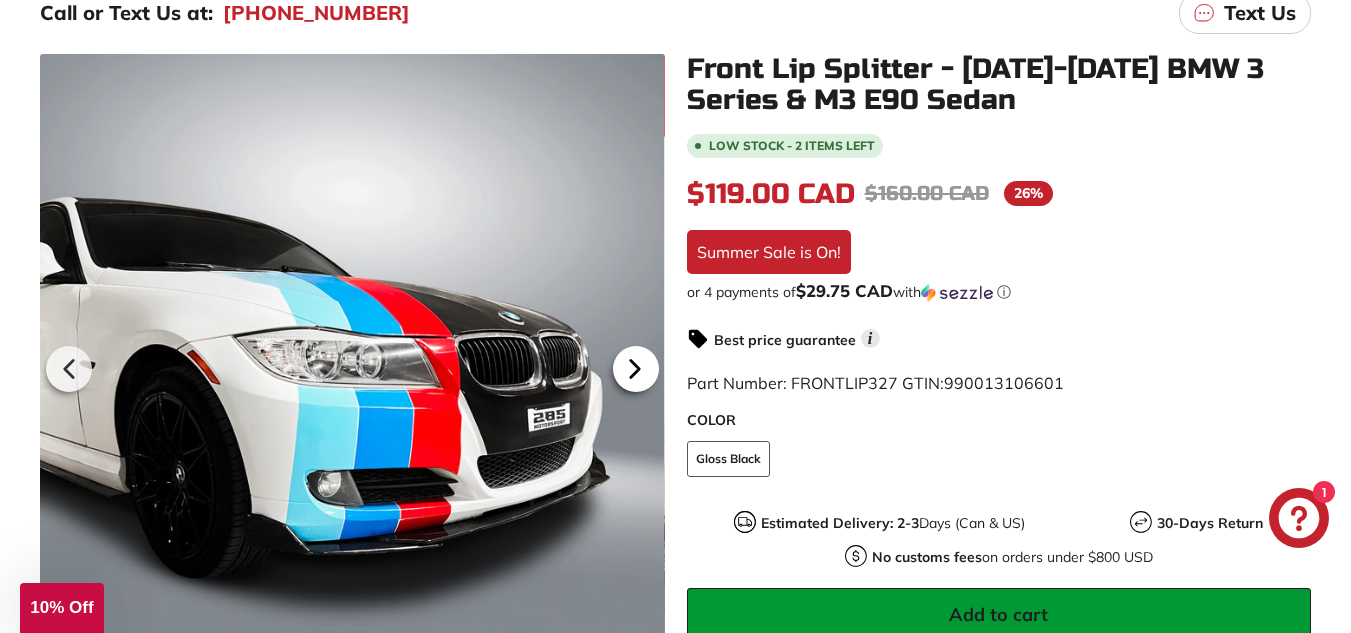 scroll, scrollTop: 0, scrollLeft: 179, axis: horizontal 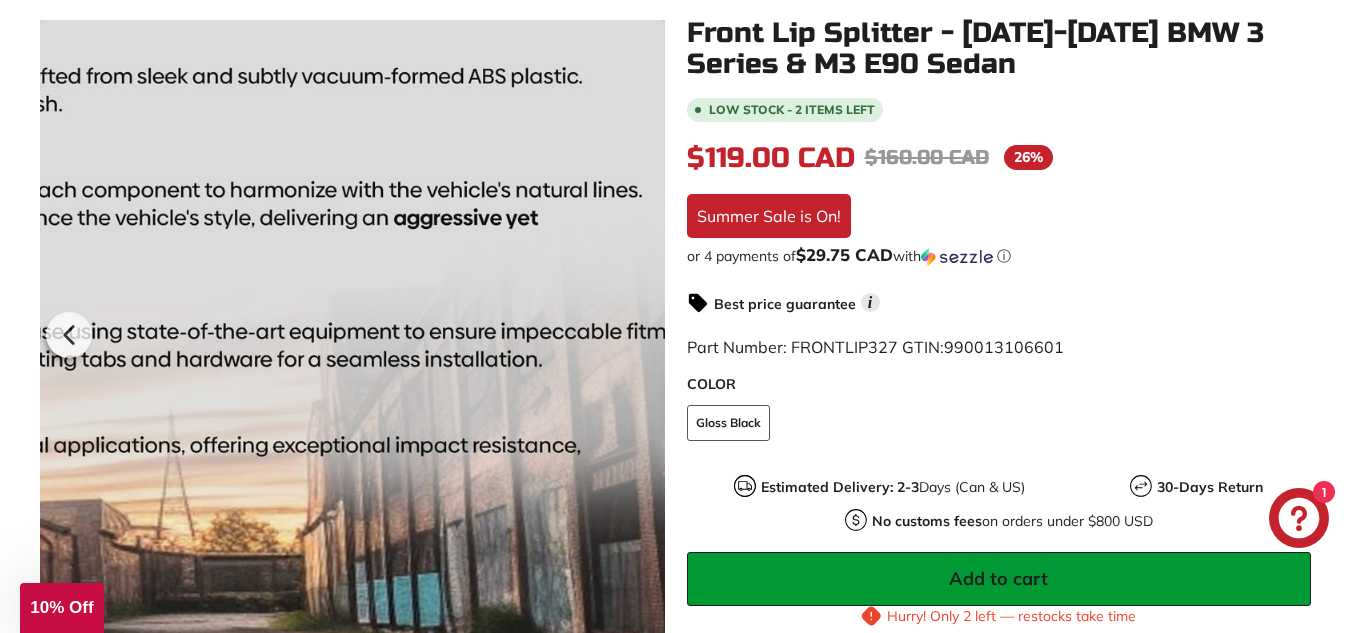 click at bounding box center (352, 332) 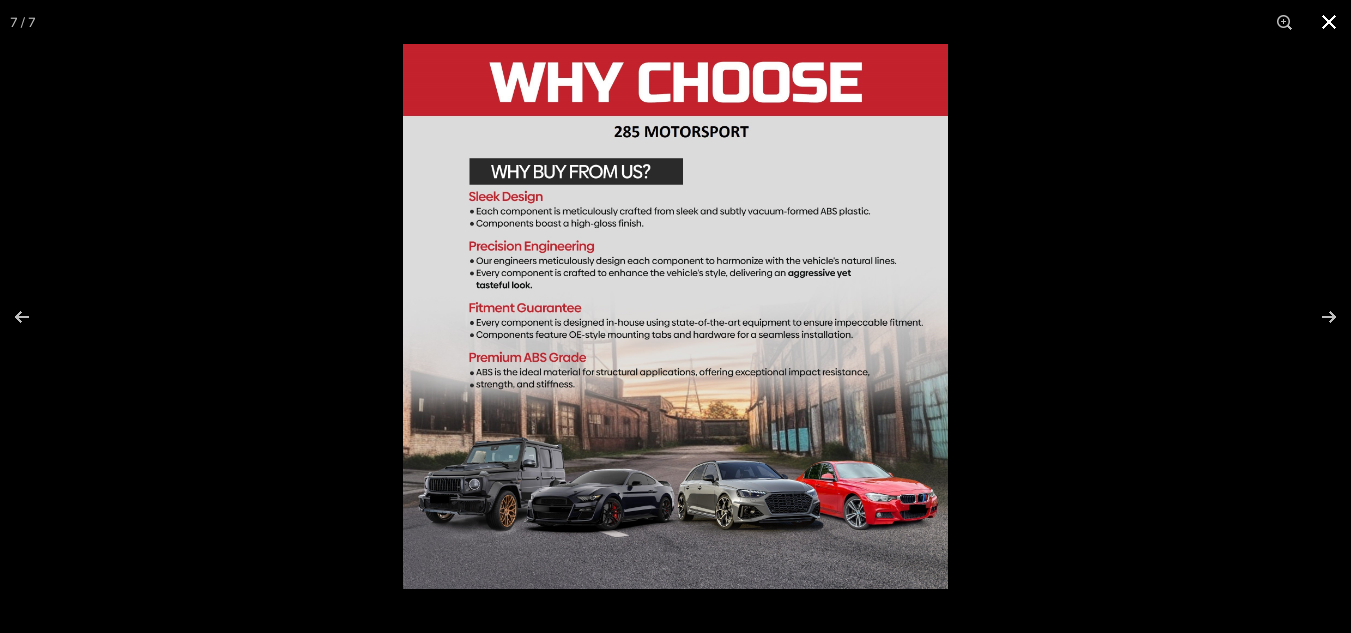 click at bounding box center (1329, 22) 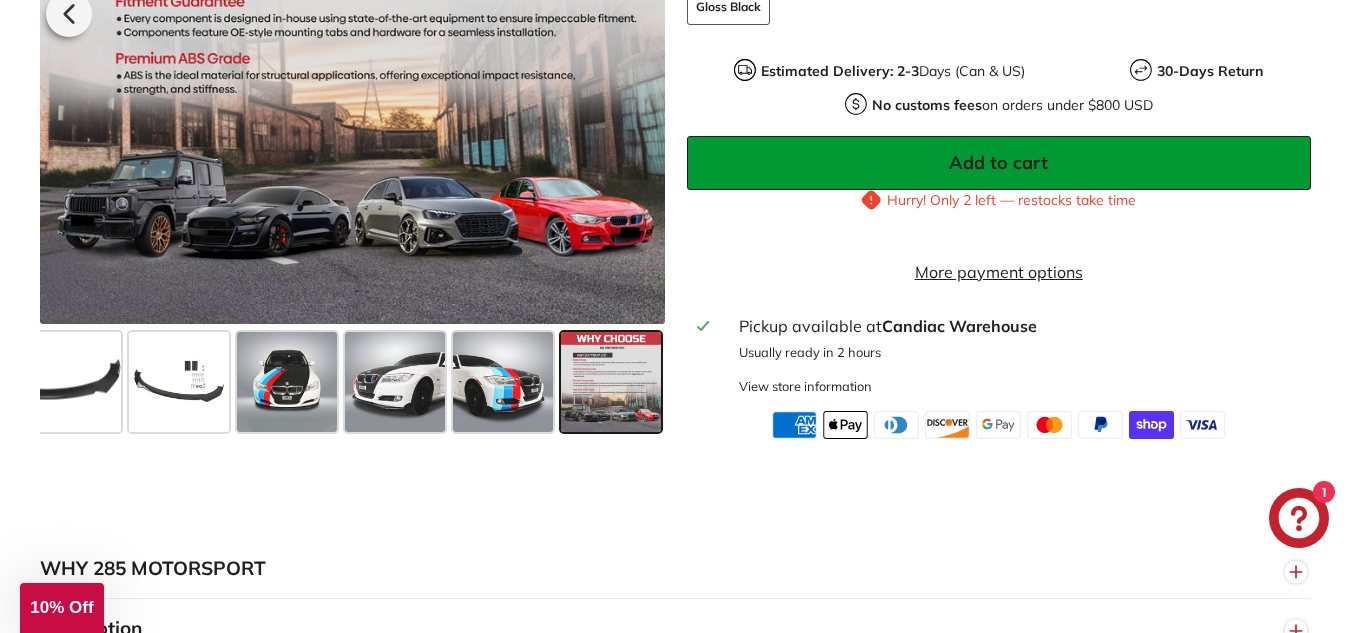 scroll, scrollTop: 800, scrollLeft: 0, axis: vertical 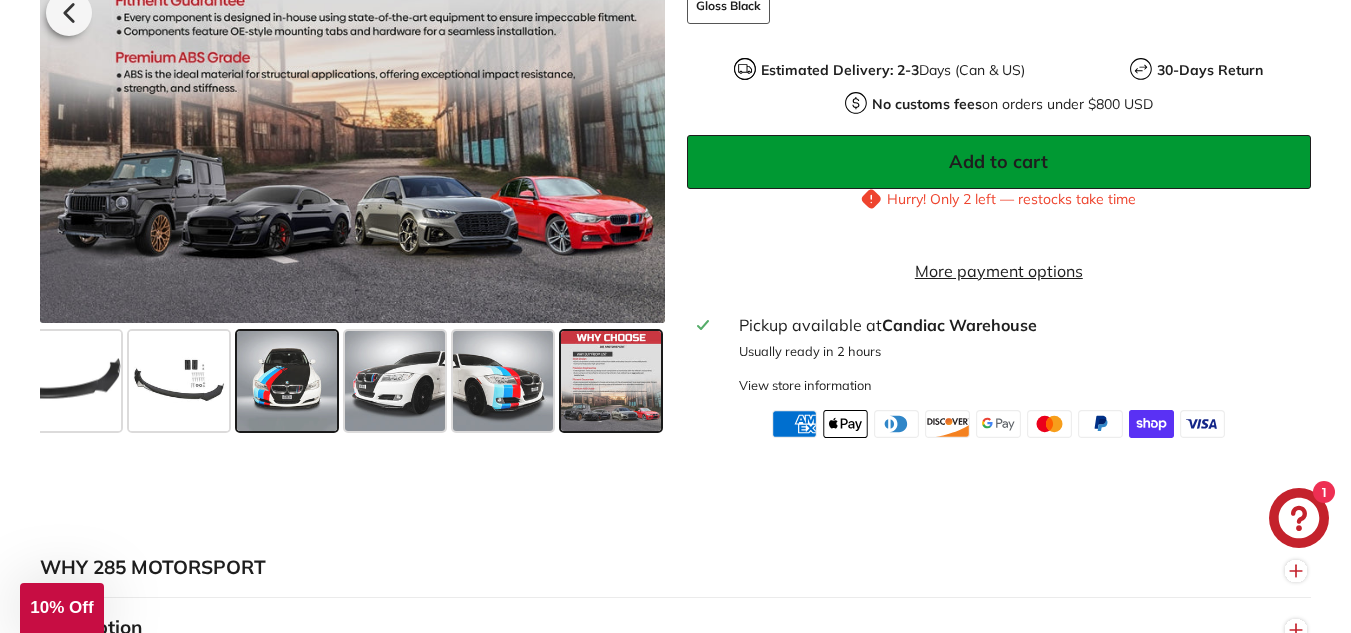 click at bounding box center [287, 380] 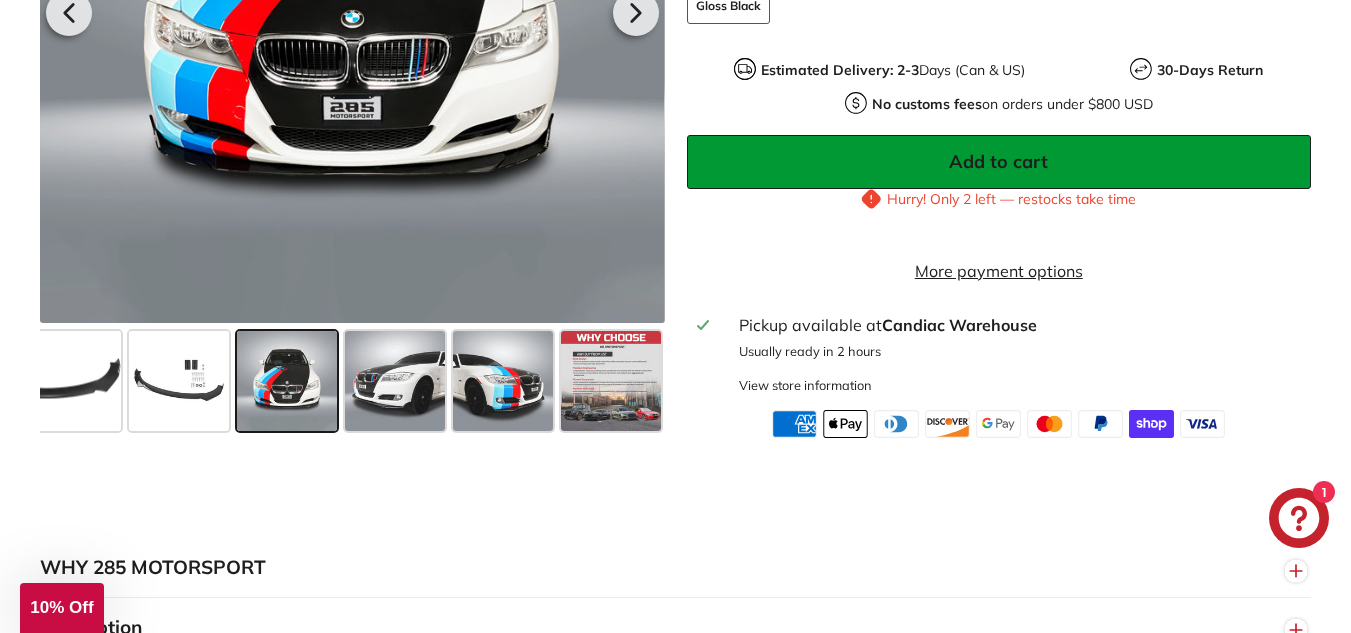 click on "Pause slideshow
Play slideshow
📦 Customs Fees Prepaid for All US Orders!
📦 Customs Fees Prepaid for All US Orders!
Estimated Delivery: 2-3 Days Canada-Wide
Estimated Delivery: 2-3 Days  Canada-Wide
Reviews Returns FAQs Contact Us
. . .
Site navigation
. . .
Site navigation" at bounding box center (675, 2141) 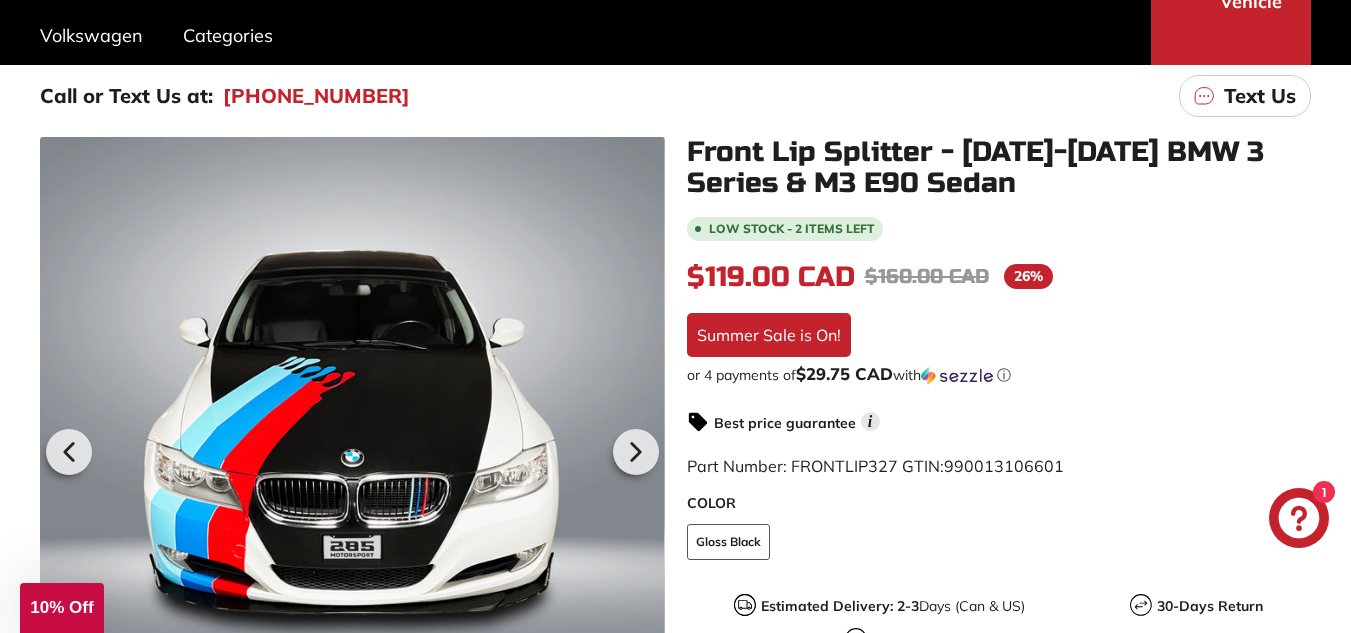 scroll, scrollTop: 292, scrollLeft: 0, axis: vertical 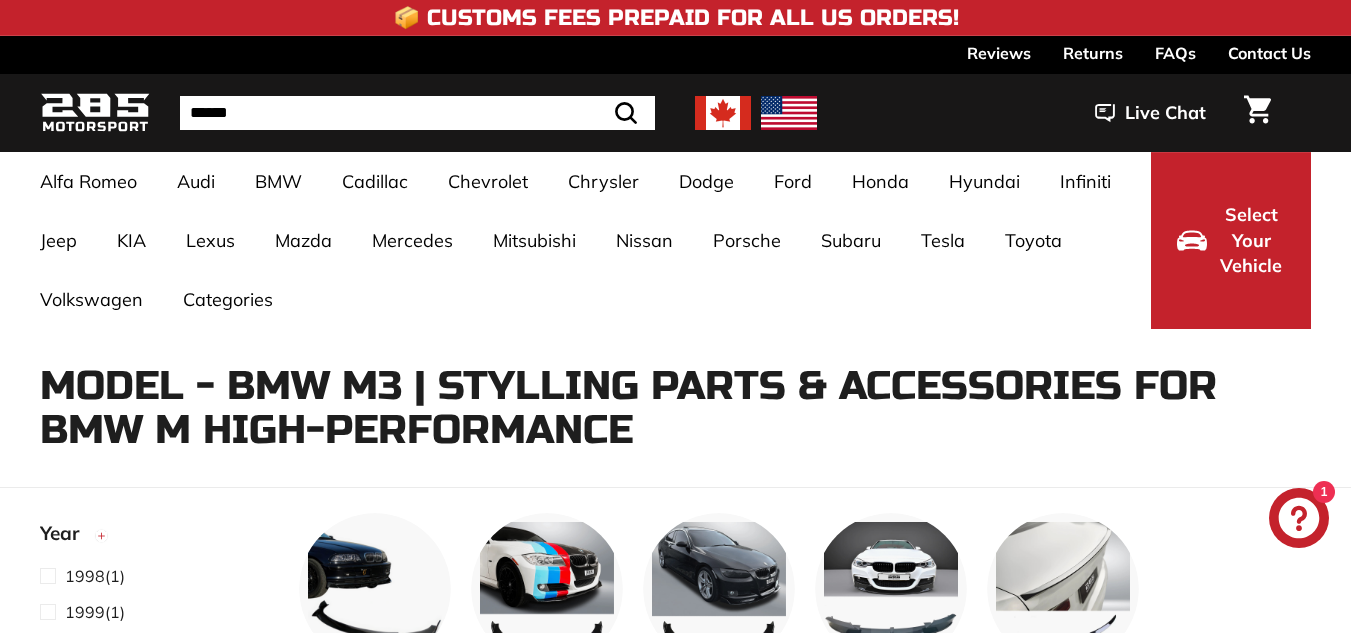 select on "**********" 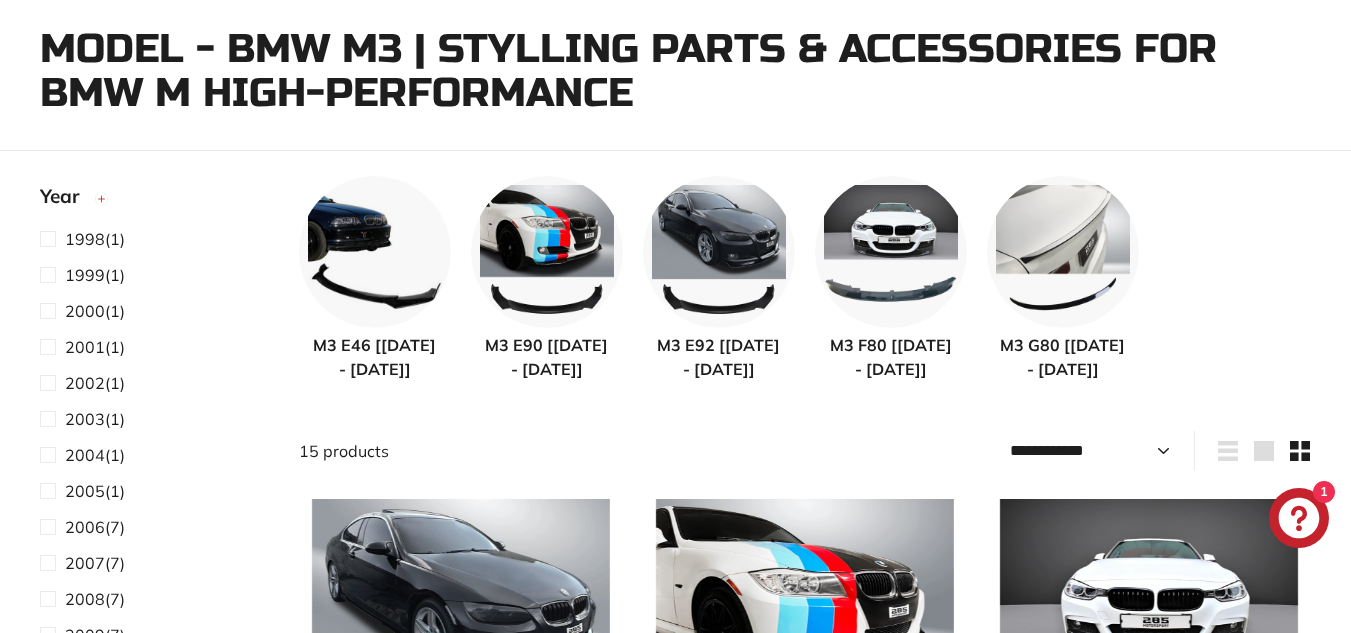 scroll, scrollTop: 0, scrollLeft: 0, axis: both 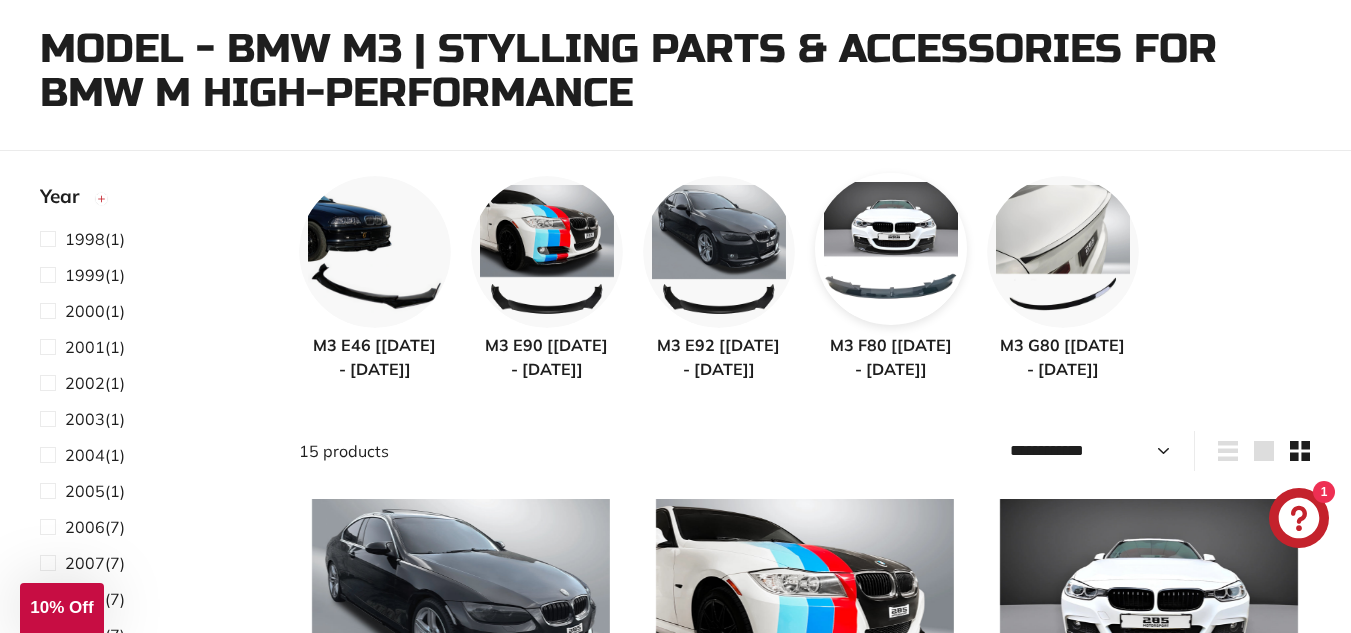 click at bounding box center (891, 249) 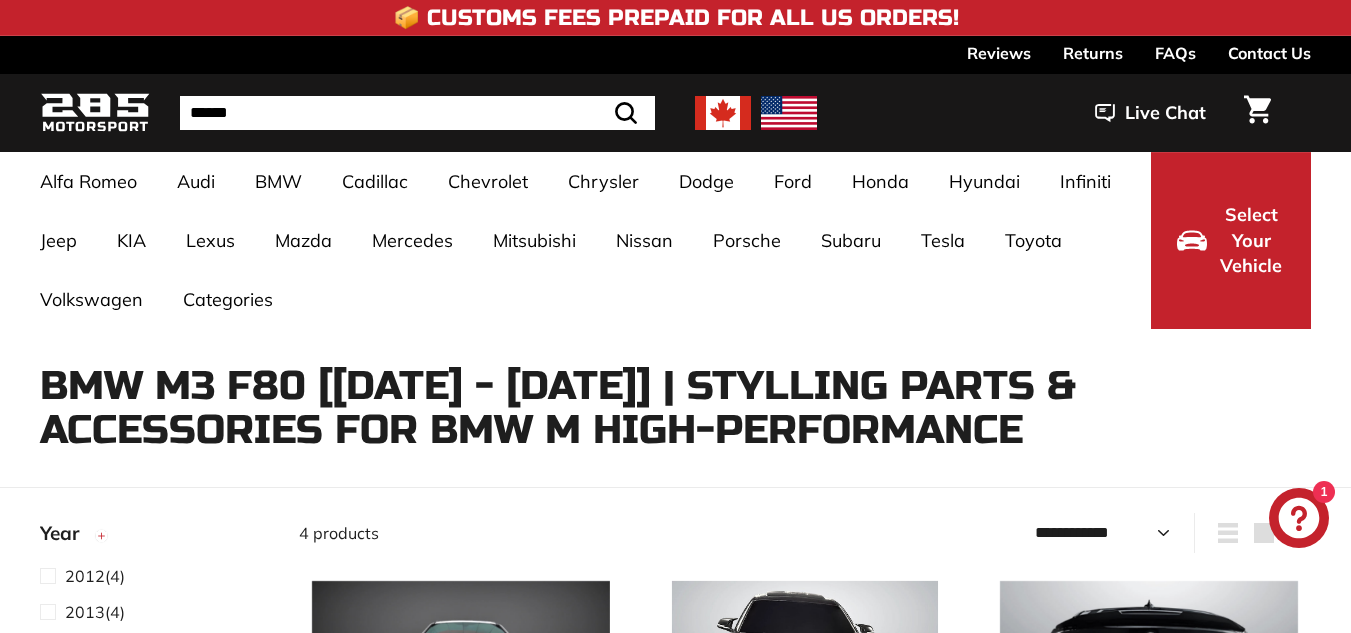 select on "**********" 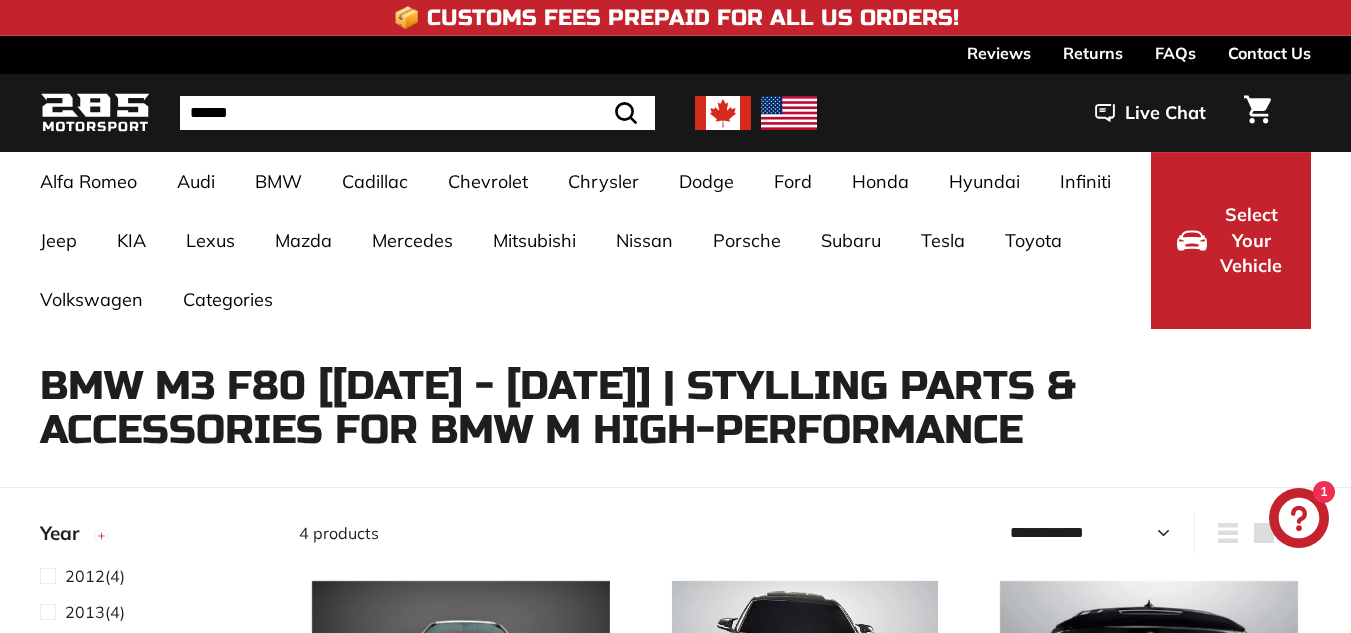 scroll, scrollTop: 0, scrollLeft: 0, axis: both 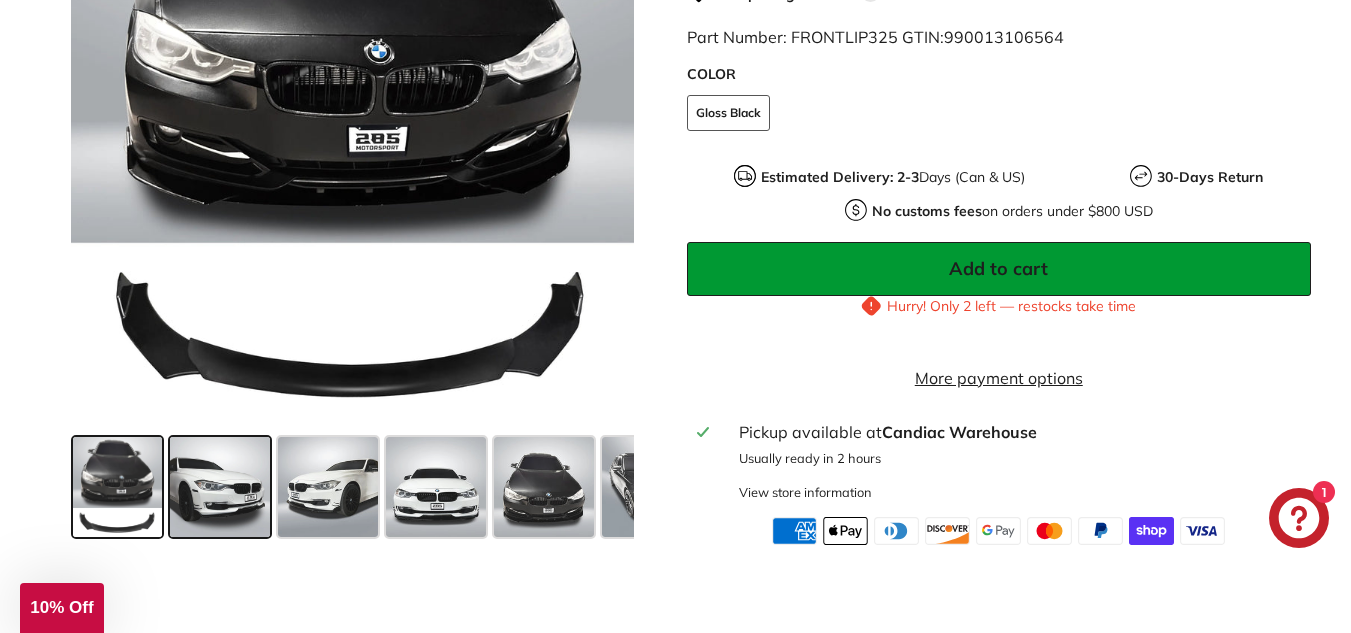 click at bounding box center [220, 487] 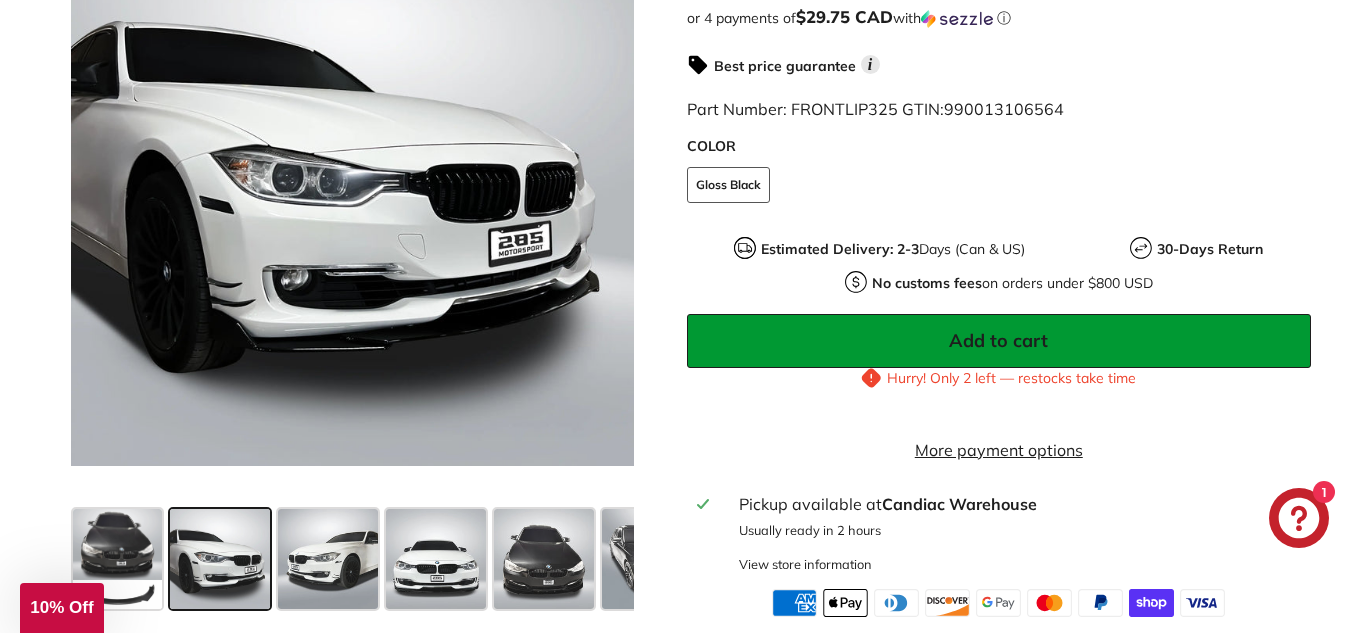 scroll, scrollTop: 620, scrollLeft: 0, axis: vertical 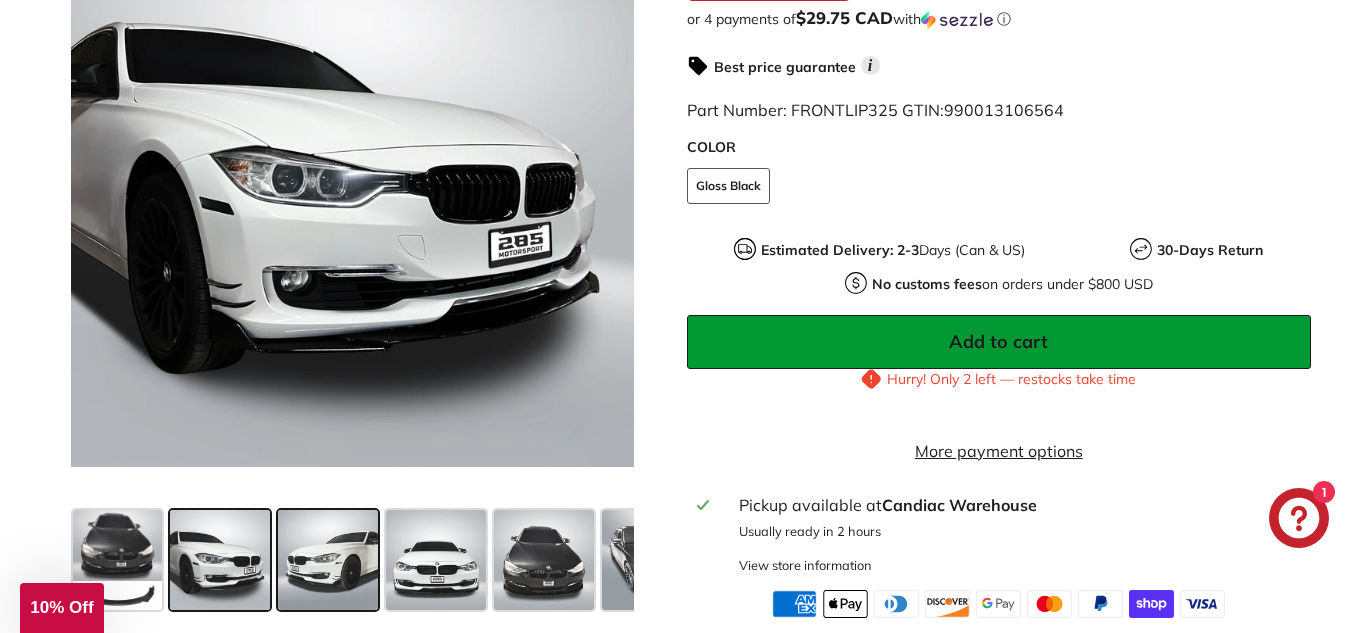 click at bounding box center [328, 560] 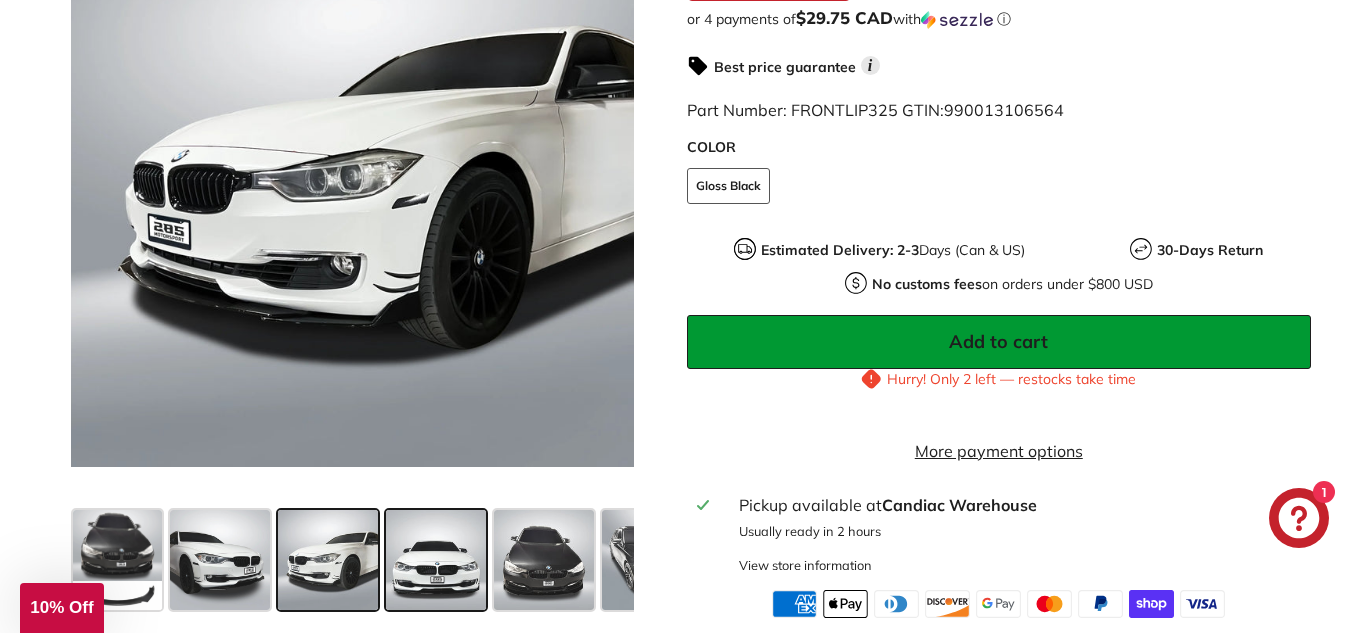 click at bounding box center [436, 560] 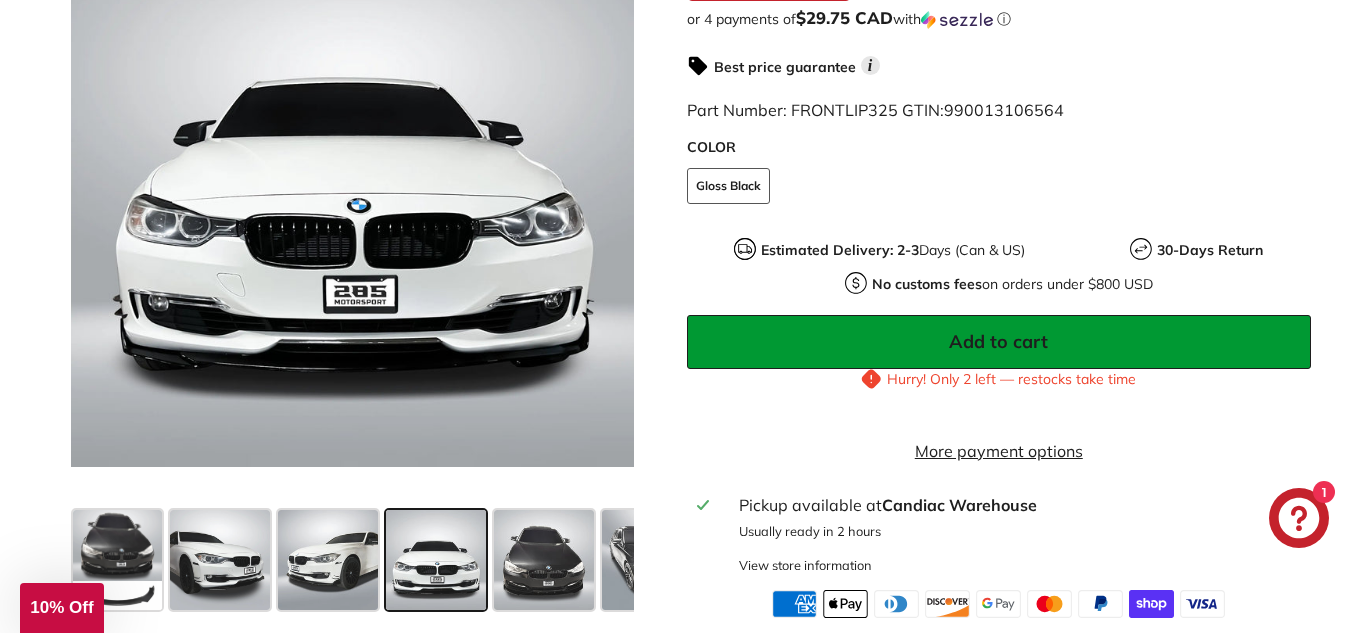 click at bounding box center (436, 560) 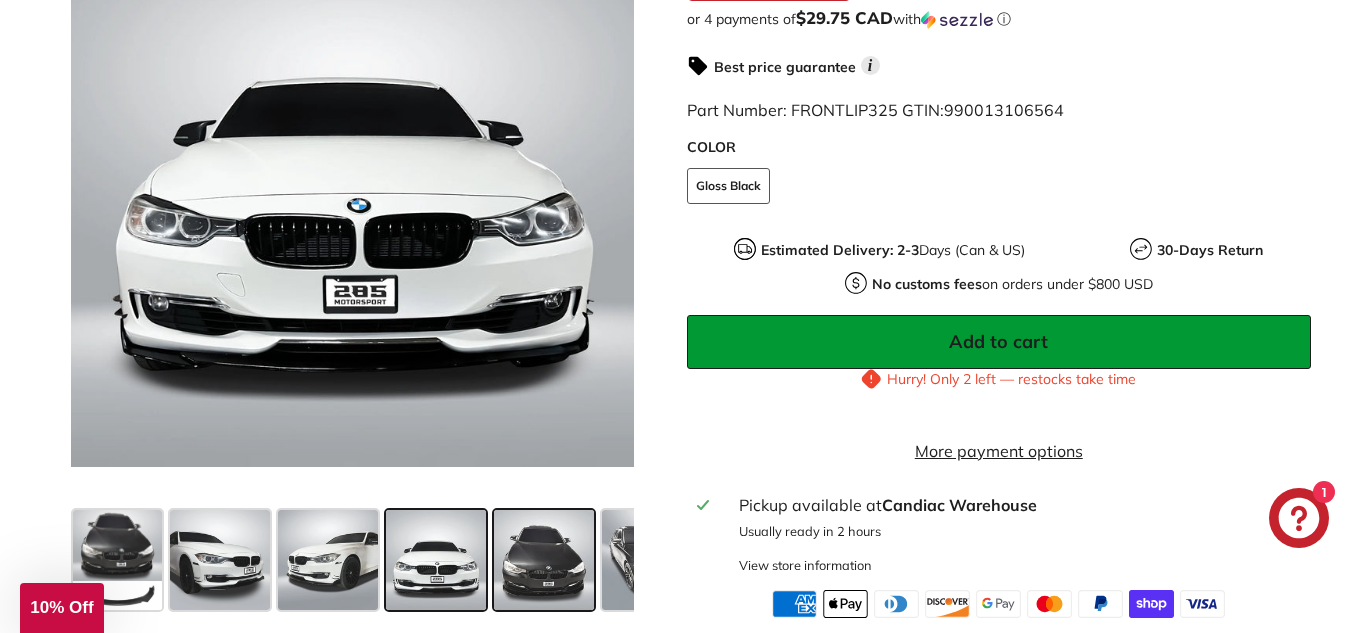 click at bounding box center [544, 560] 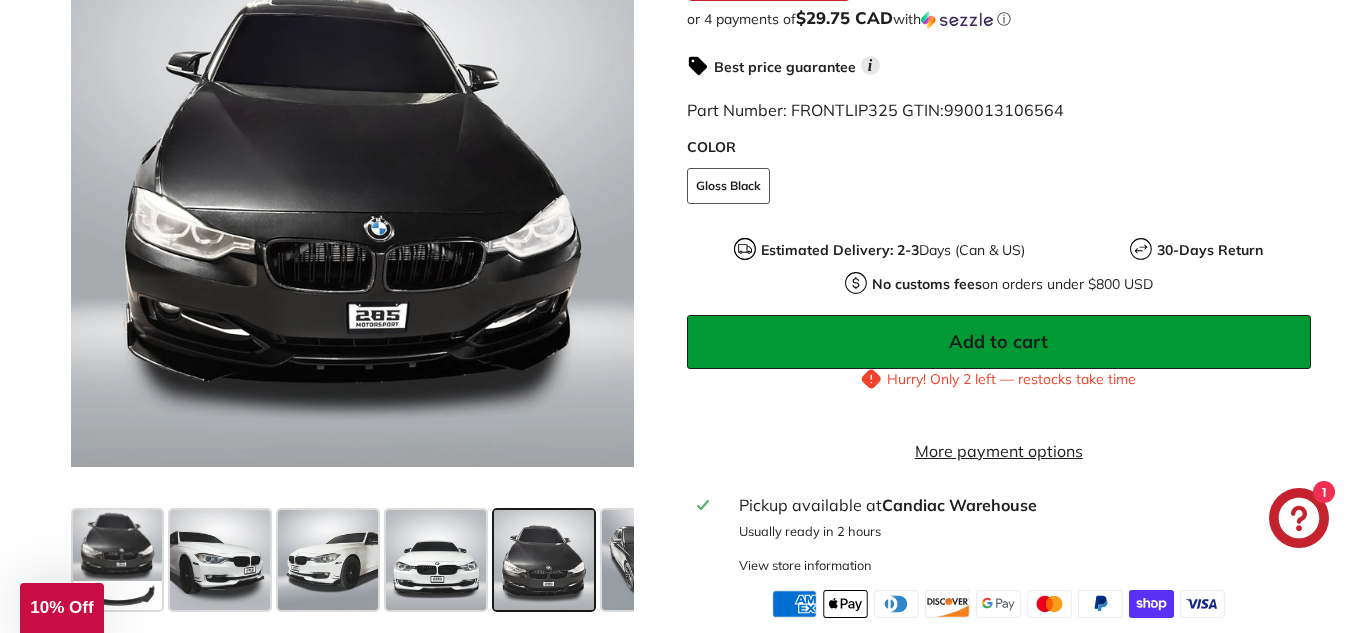 scroll, scrollTop: 0, scrollLeft: 180, axis: horizontal 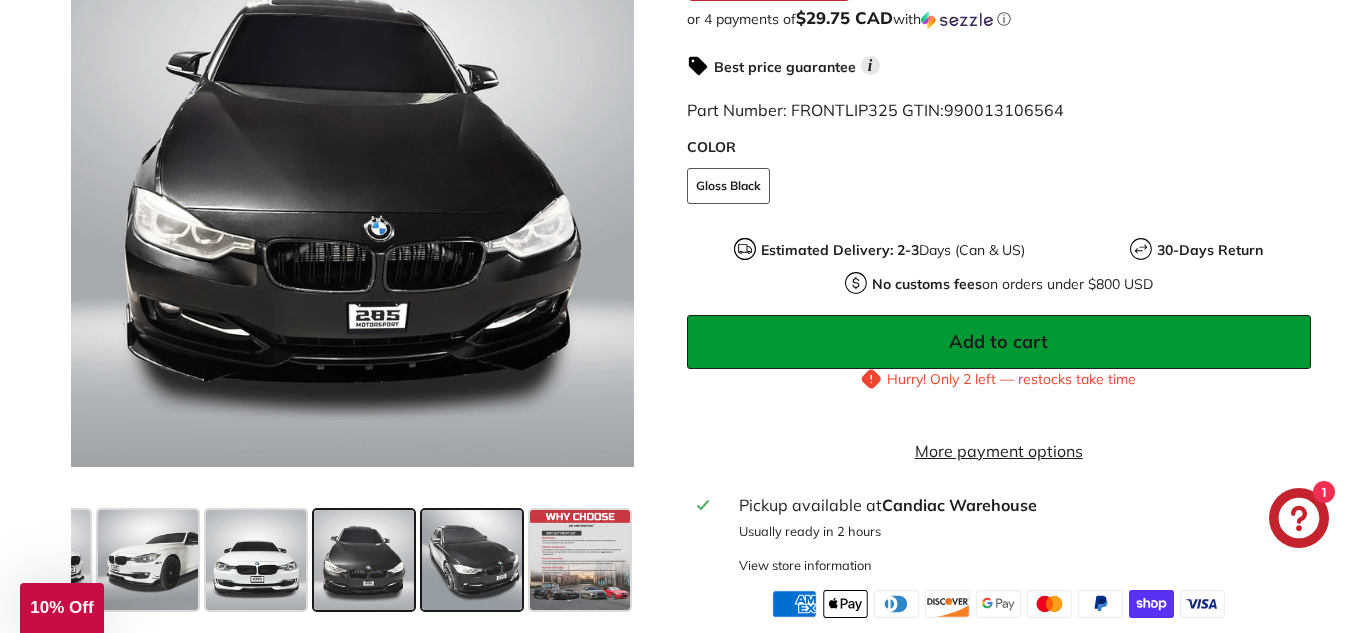 click at bounding box center [472, 560] 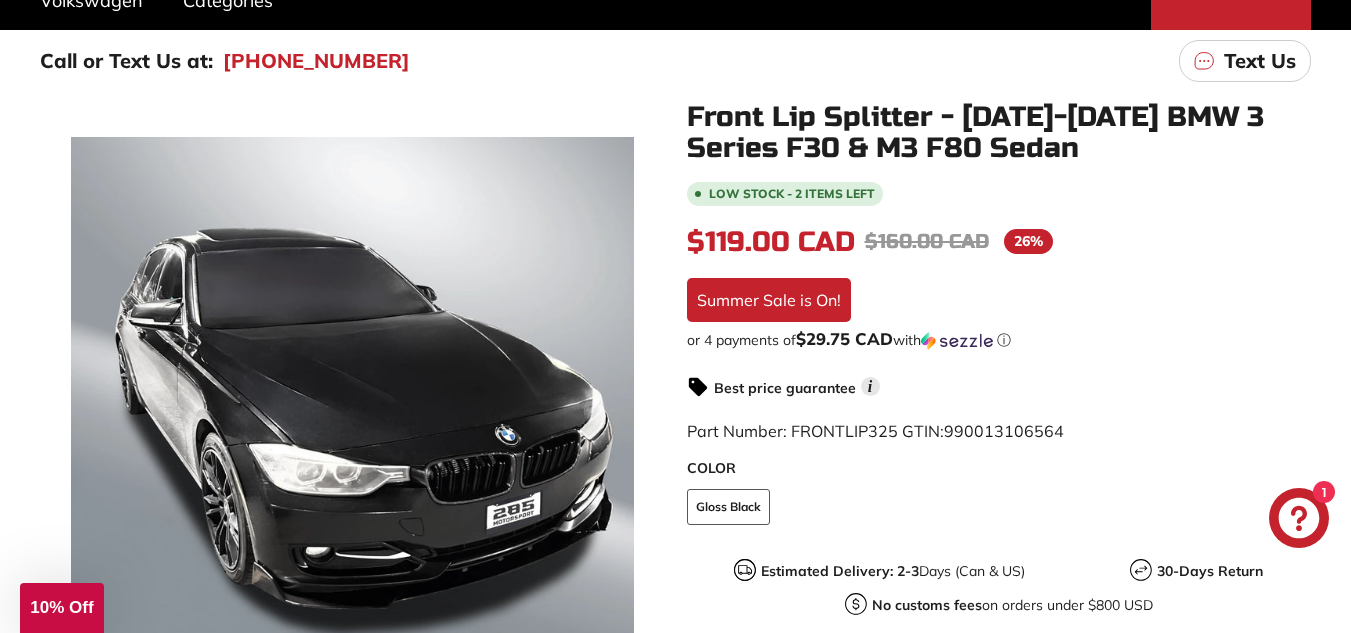 scroll, scrollTop: 0, scrollLeft: 0, axis: both 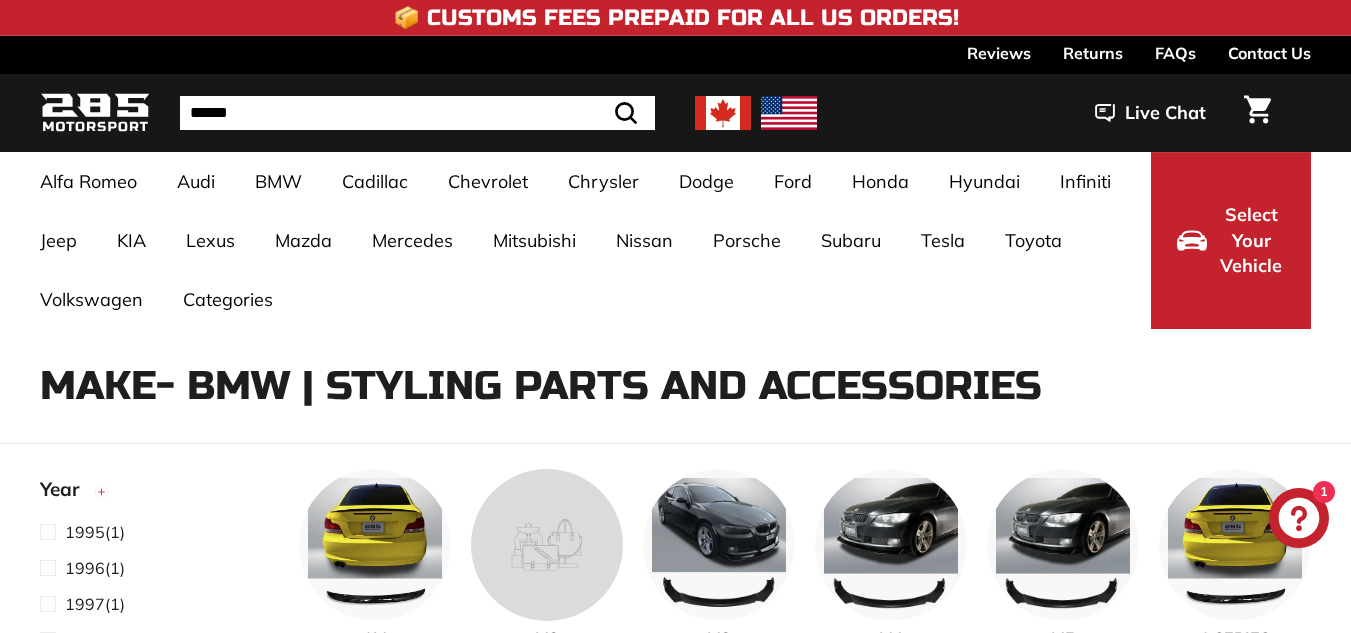 select on "**********" 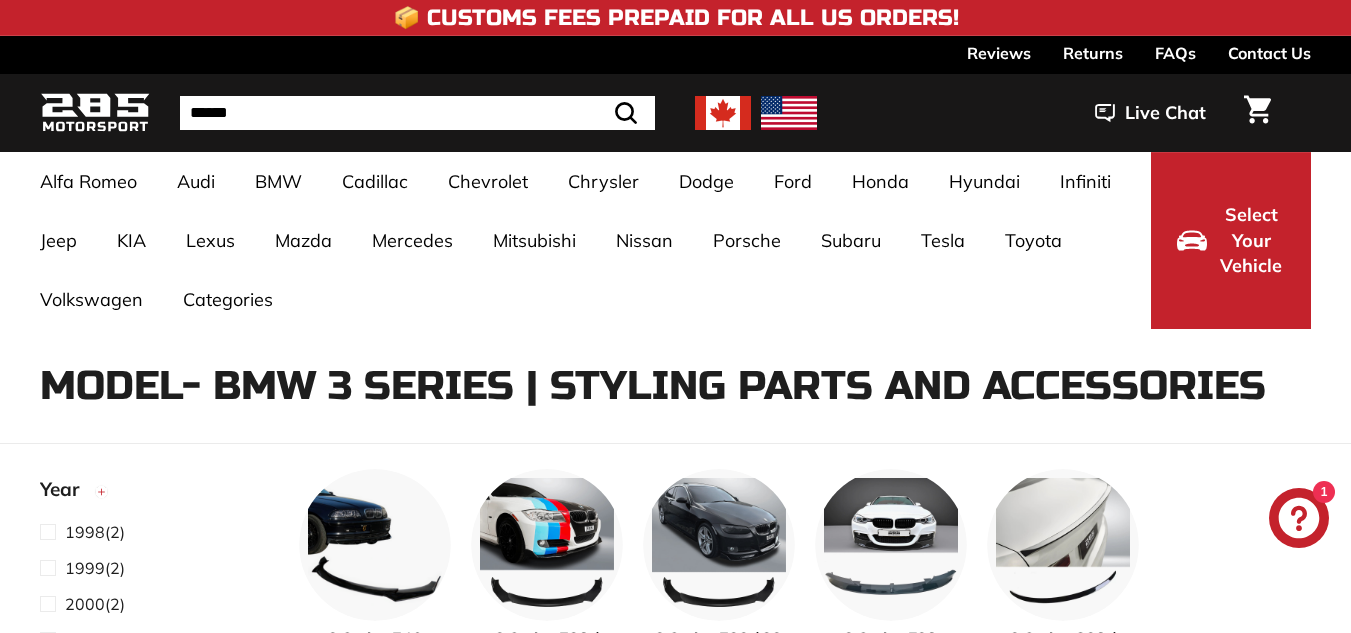 select on "**********" 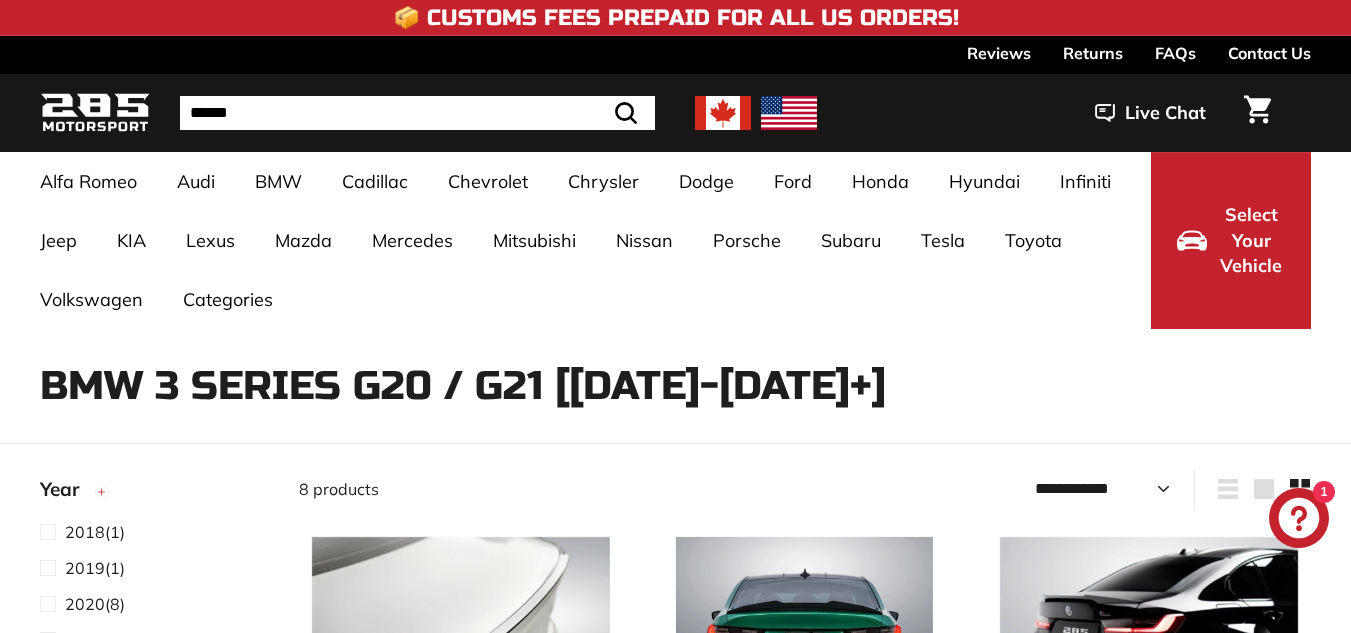 select on "**********" 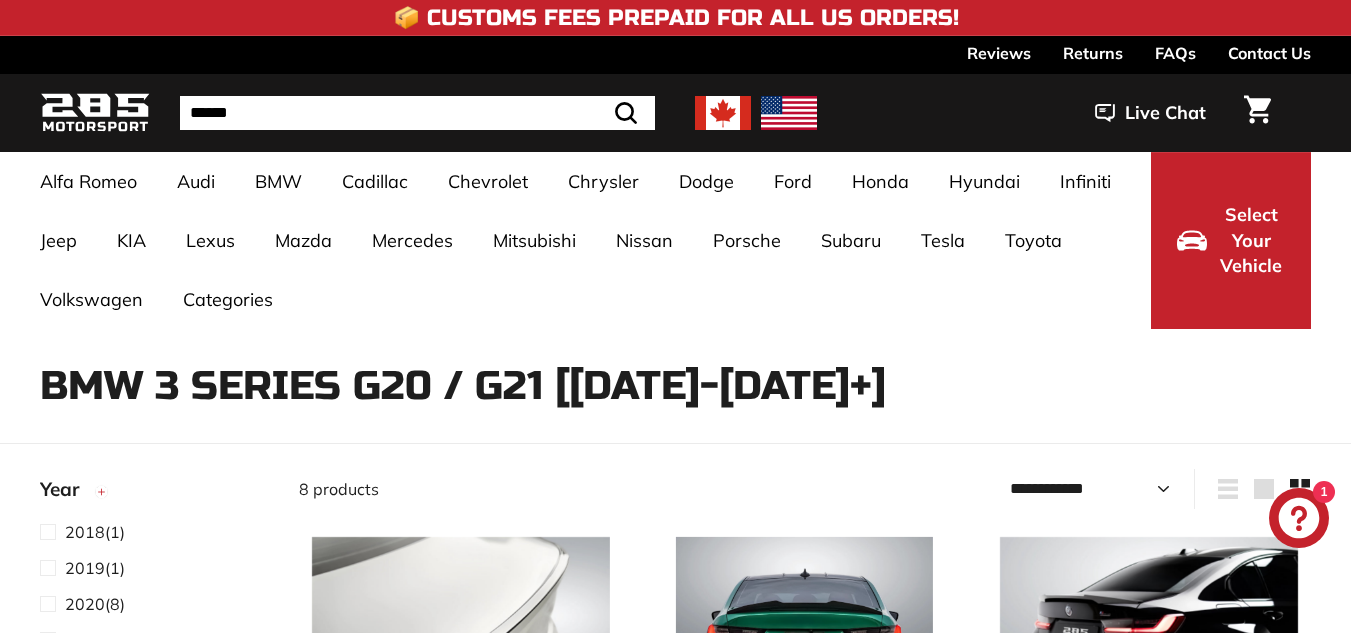scroll, scrollTop: 0, scrollLeft: 0, axis: both 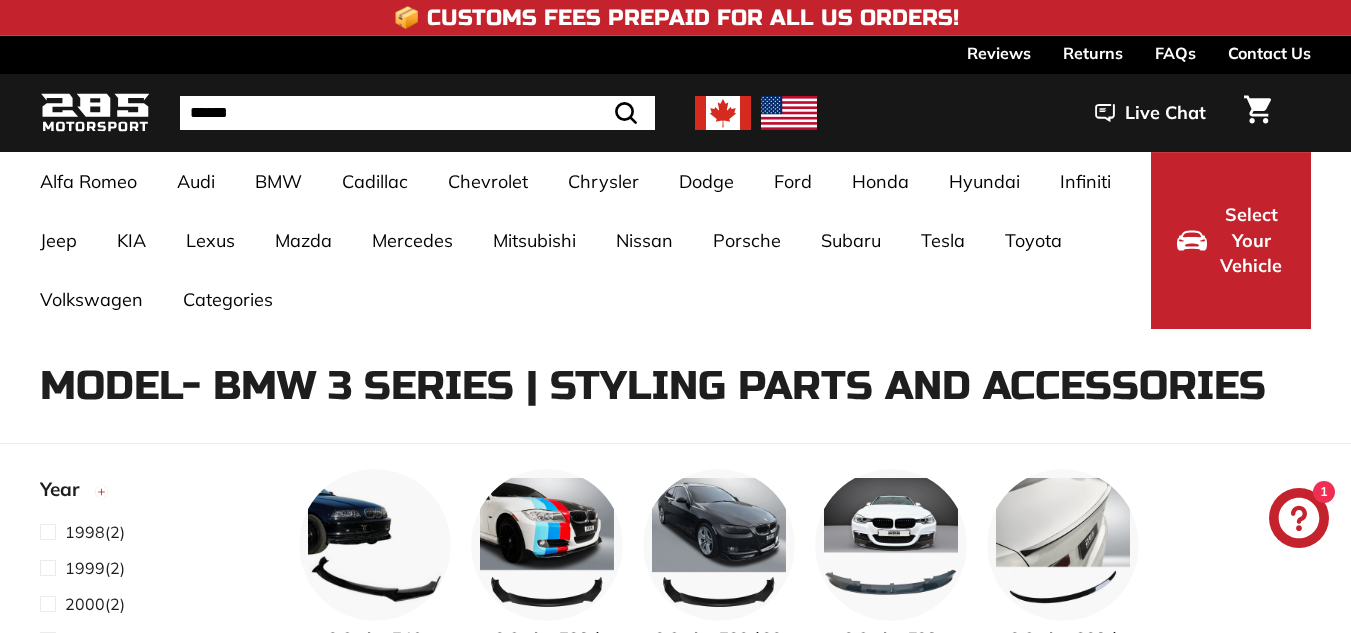 select on "**********" 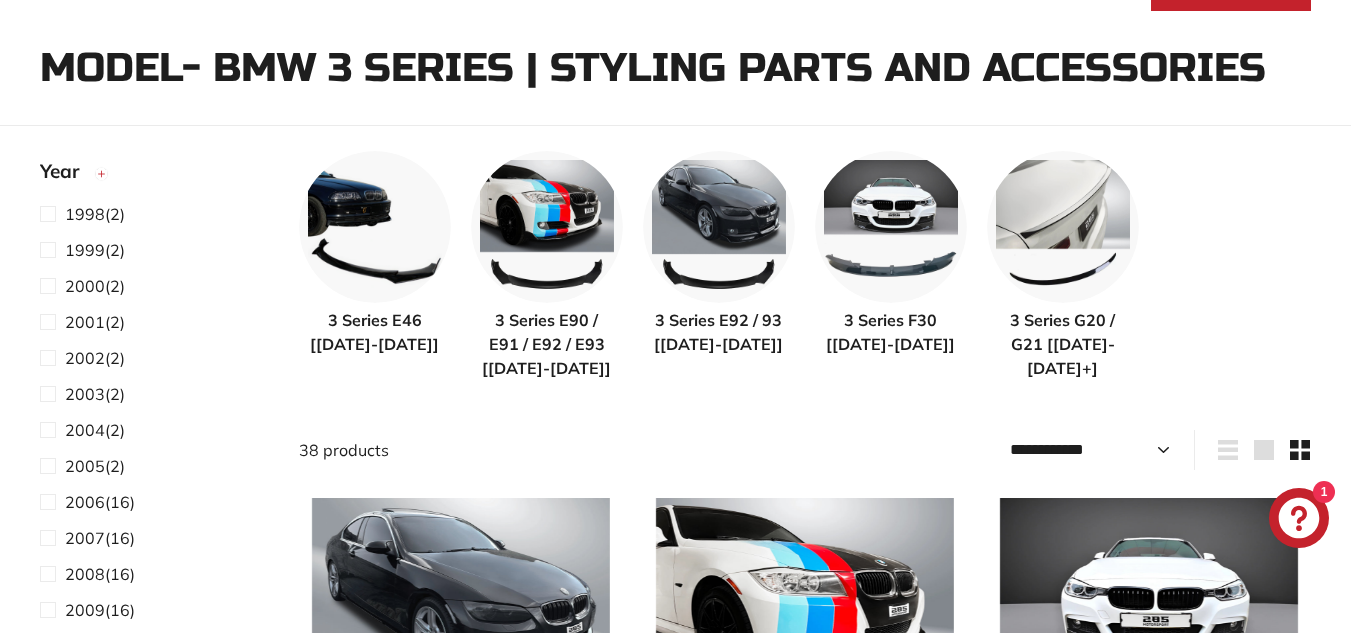 scroll, scrollTop: 318, scrollLeft: 0, axis: vertical 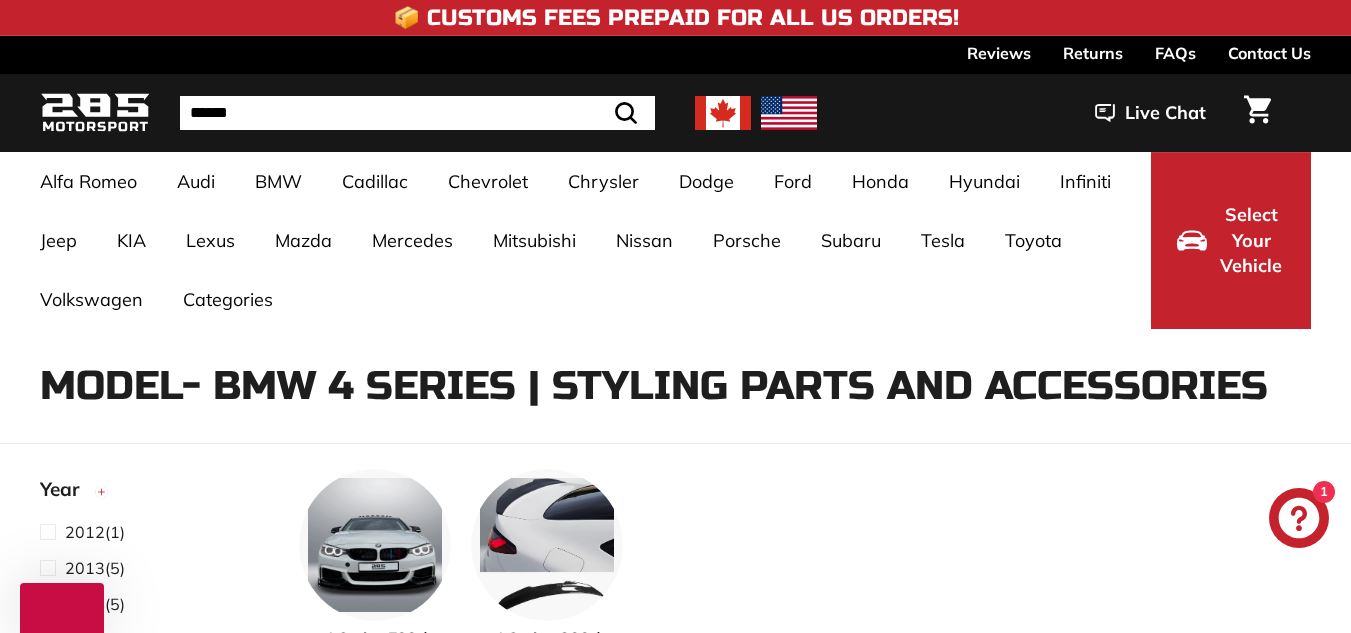 select on "**********" 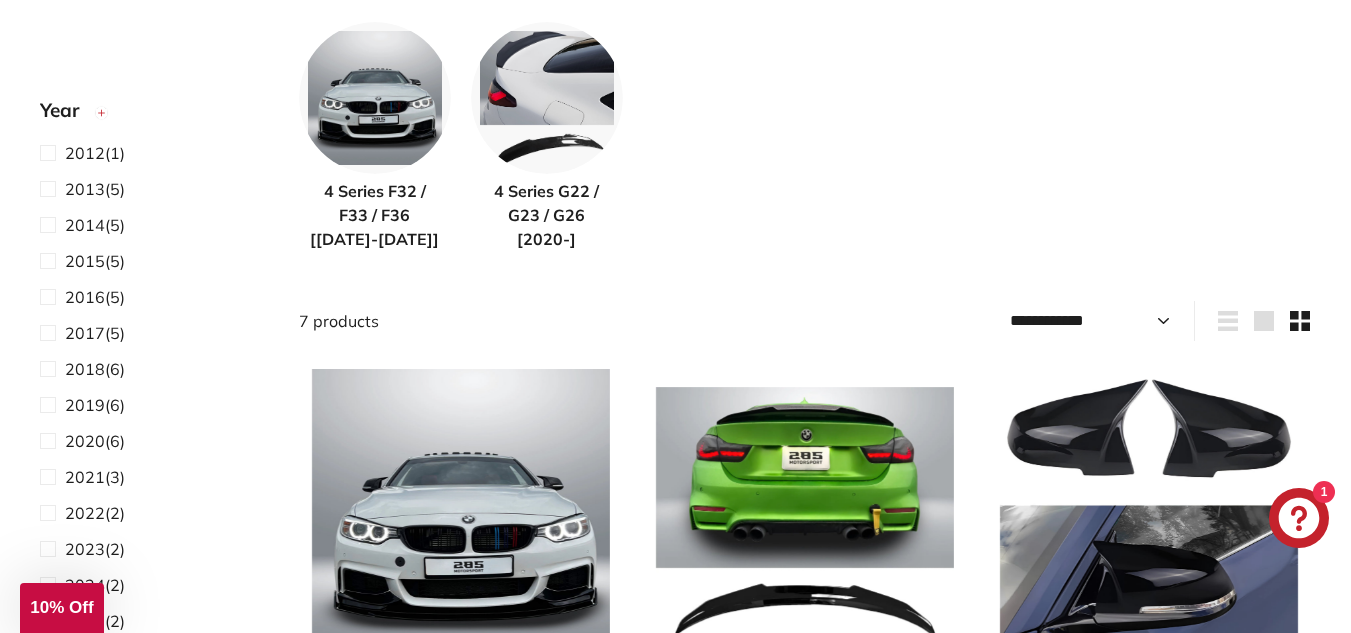 scroll, scrollTop: 446, scrollLeft: 0, axis: vertical 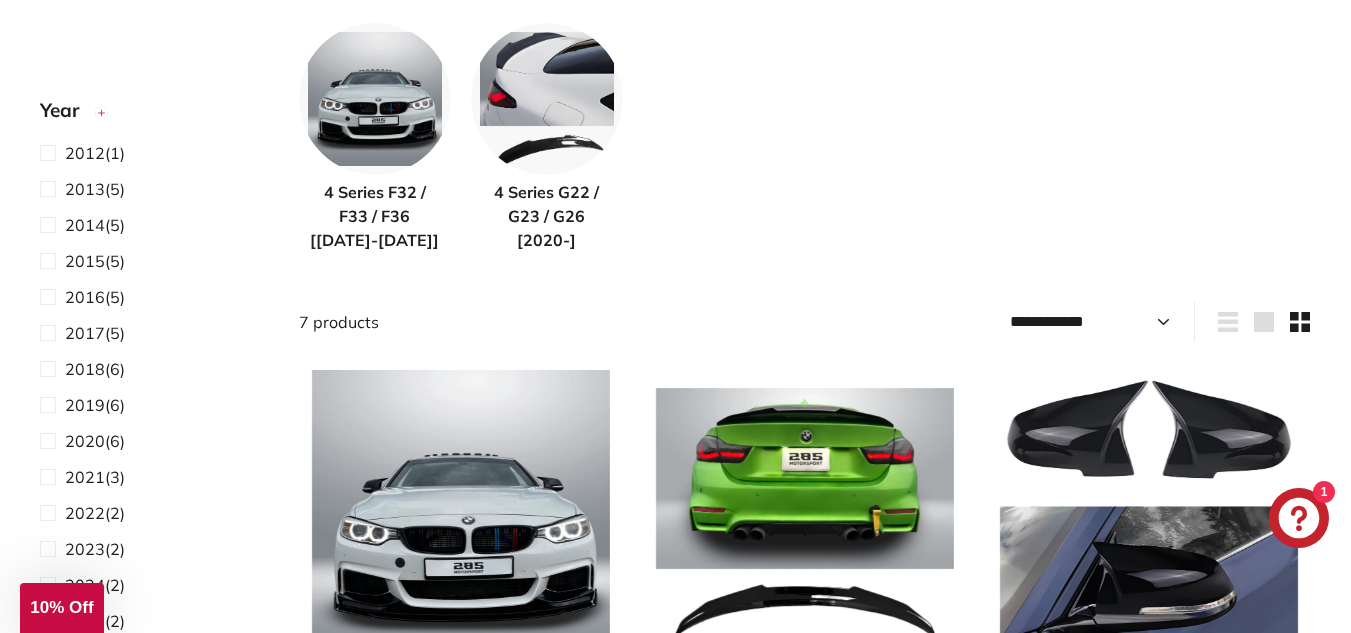click on "4 Series F32 / F33 / F36 [2013-2020]
4 Series G22 / G23 / G26 [2020-]" at bounding box center [805, 152] 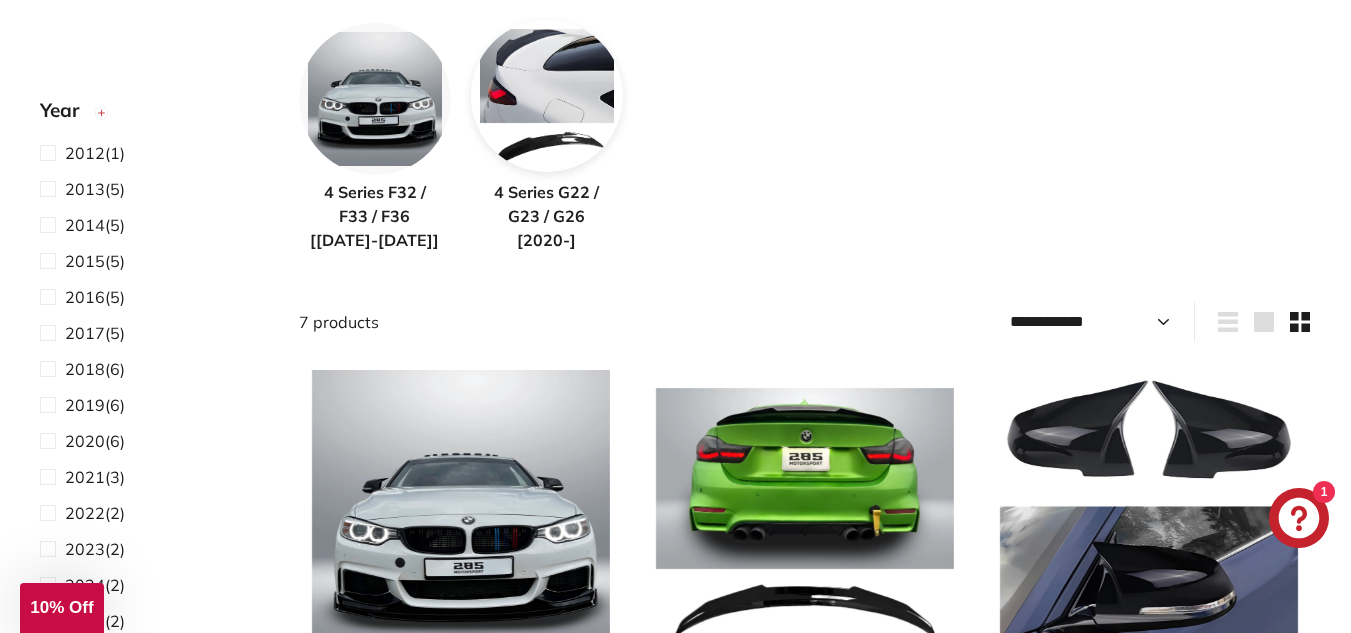click at bounding box center [547, 96] 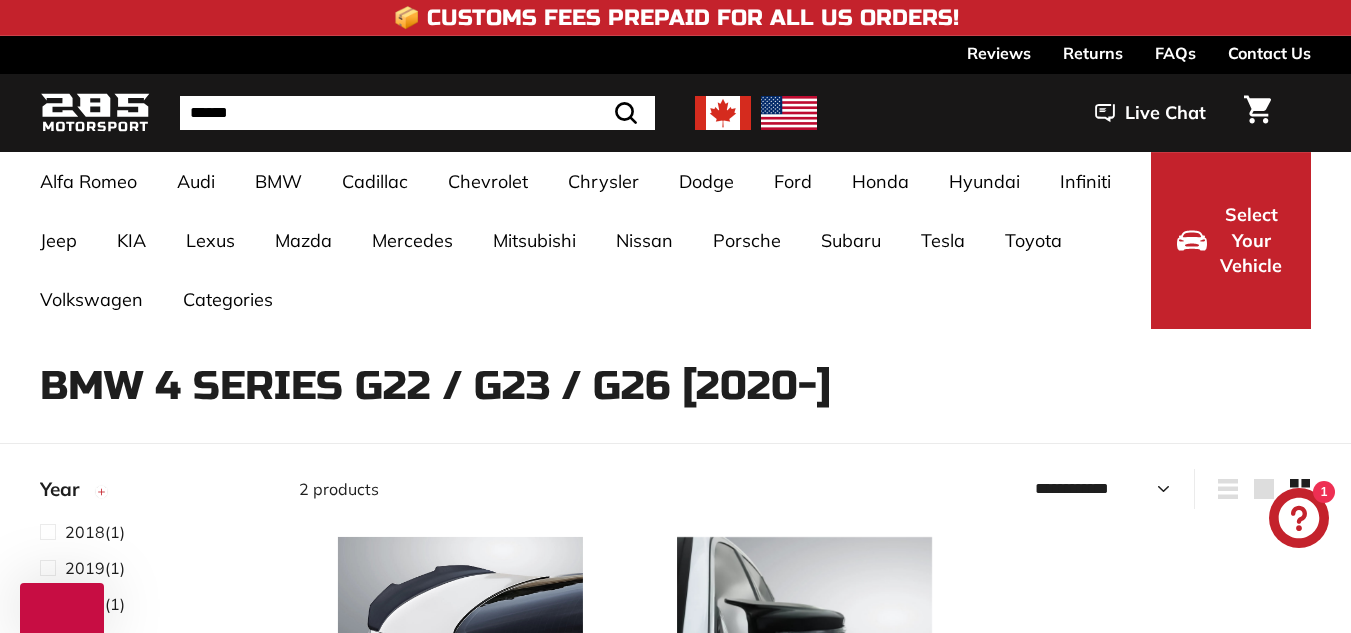 select on "**********" 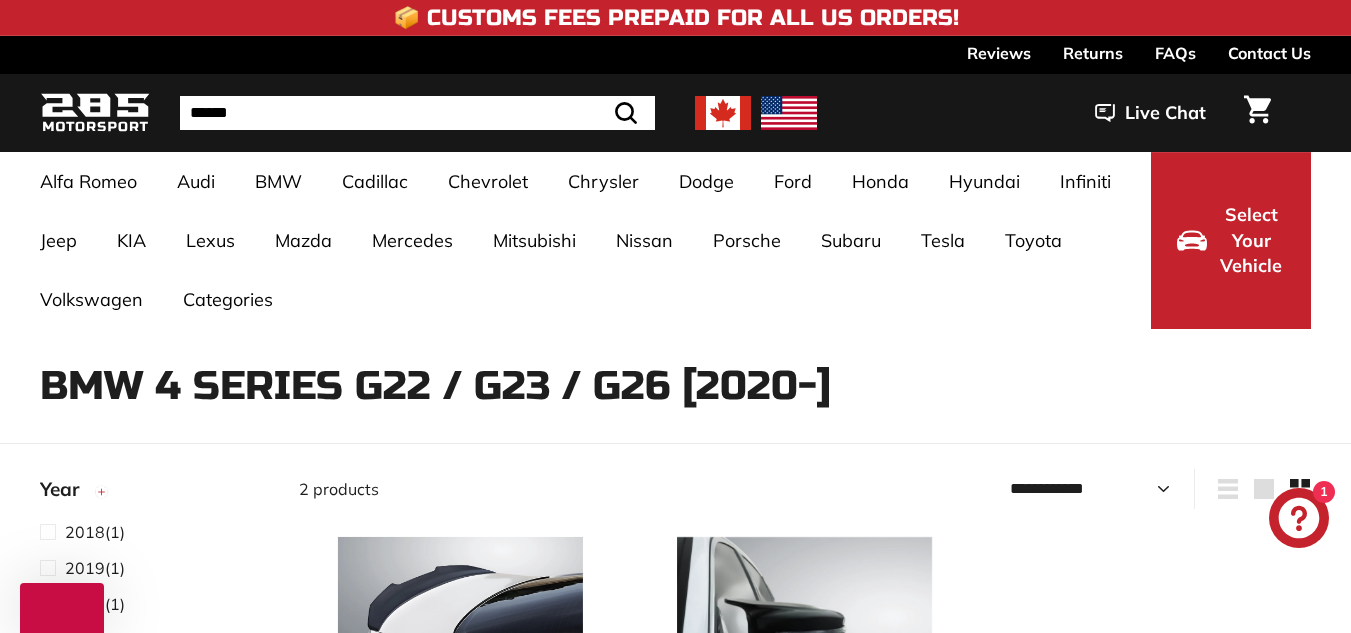 scroll, scrollTop: 0, scrollLeft: 0, axis: both 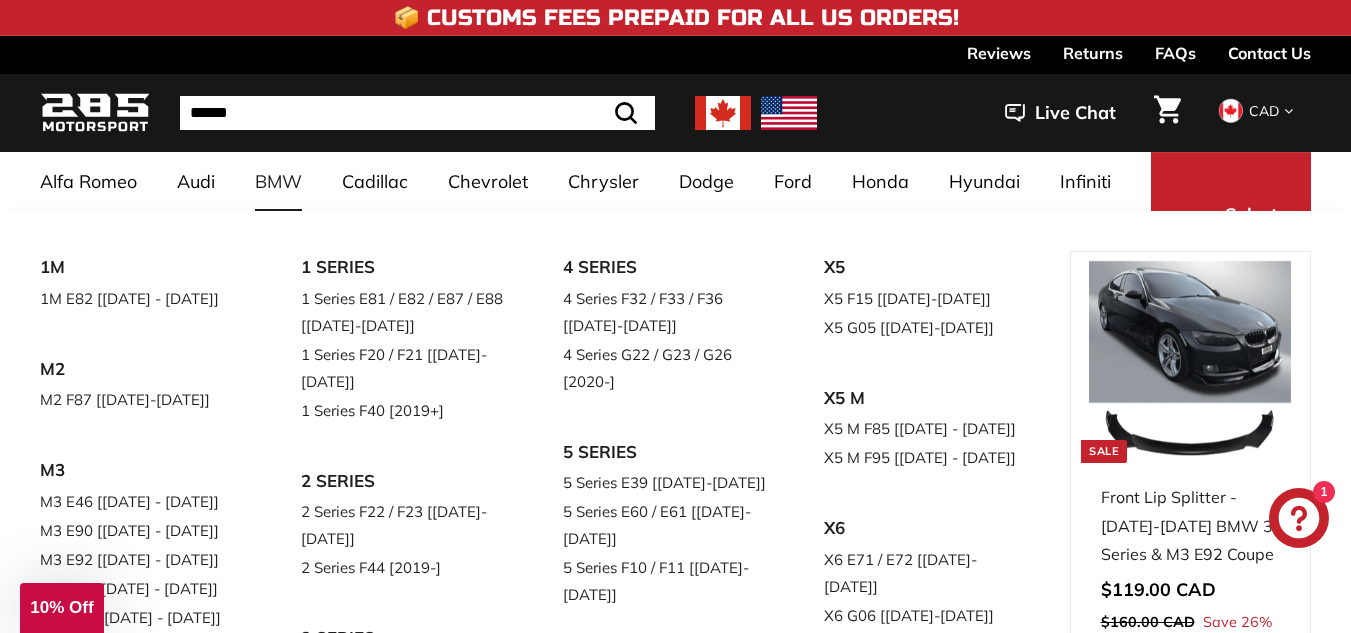 click on "BMW" at bounding box center [278, 181] 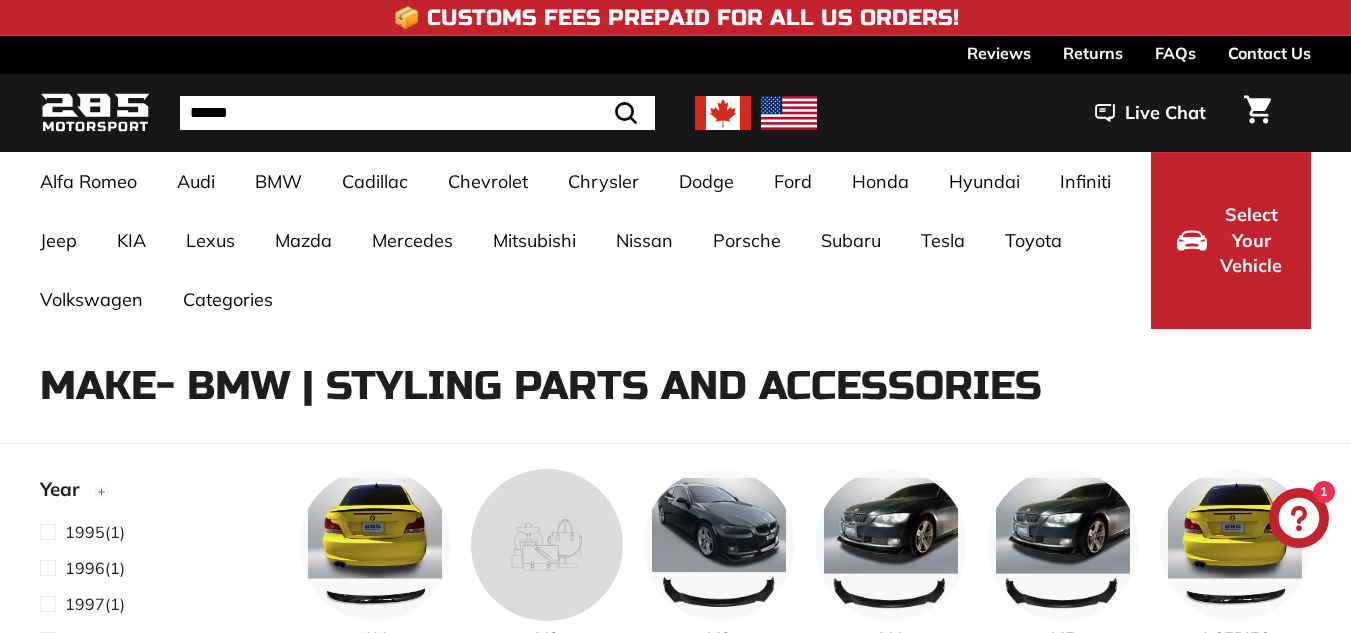 select on "**********" 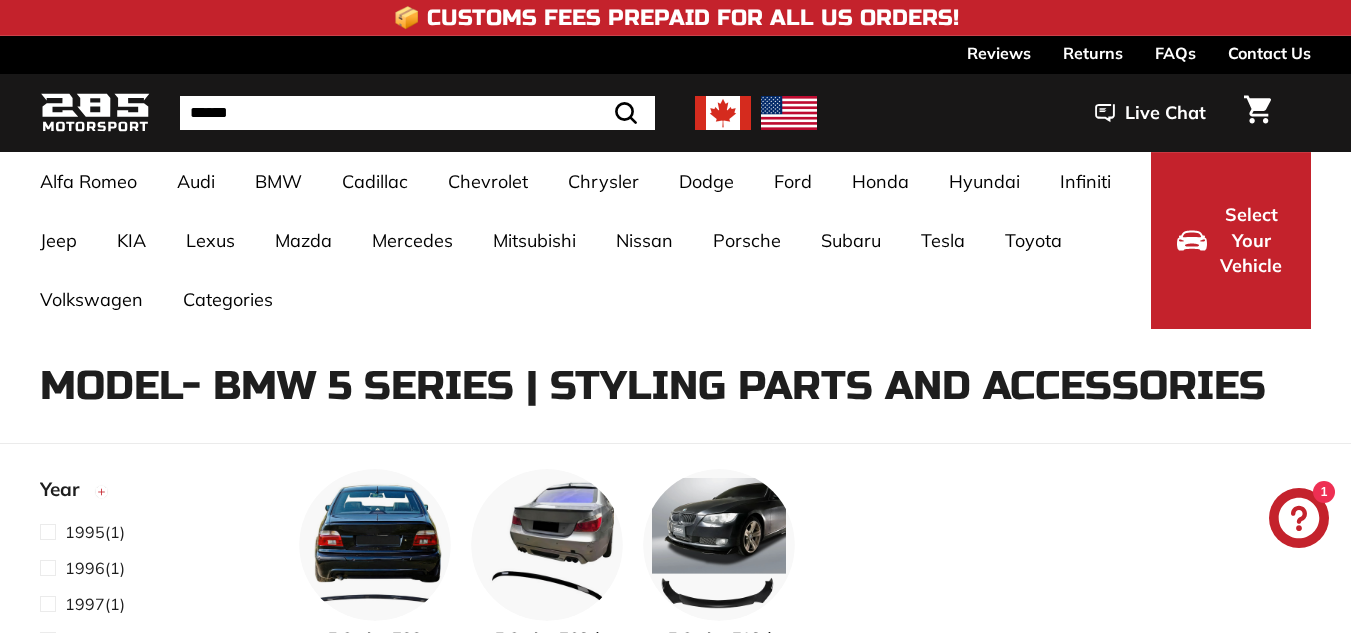 select on "**********" 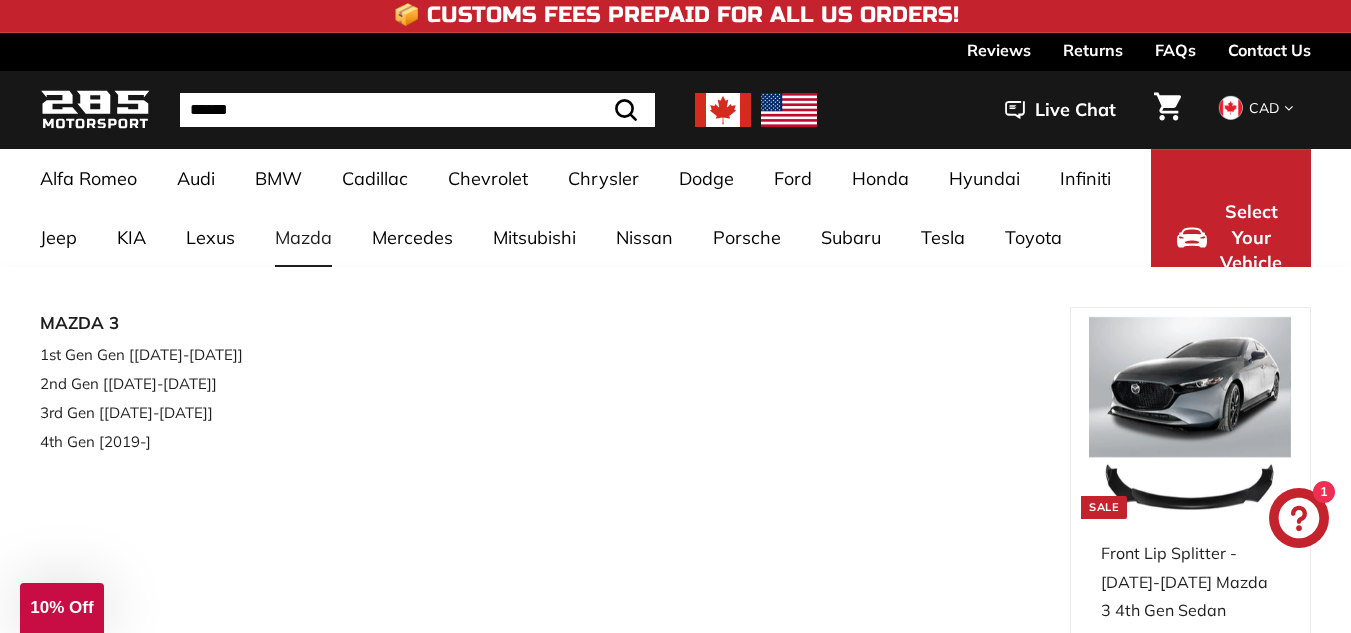 scroll, scrollTop: 0, scrollLeft: 0, axis: both 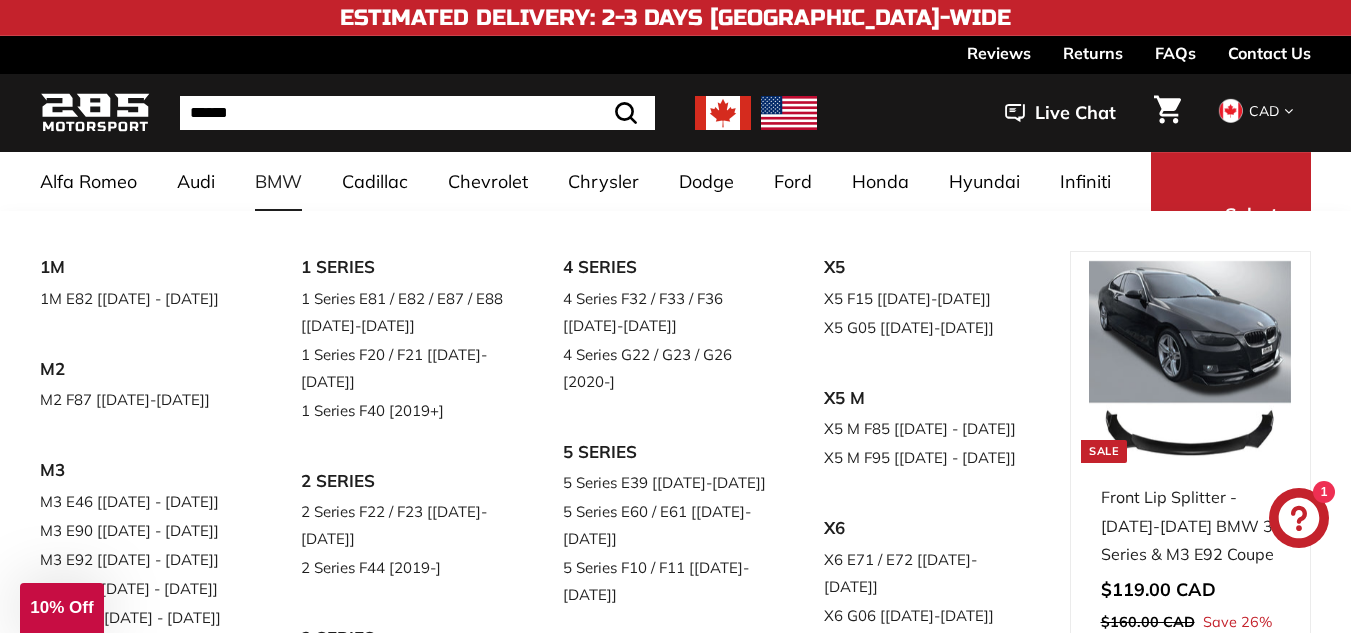 click on "BMW" at bounding box center [278, 181] 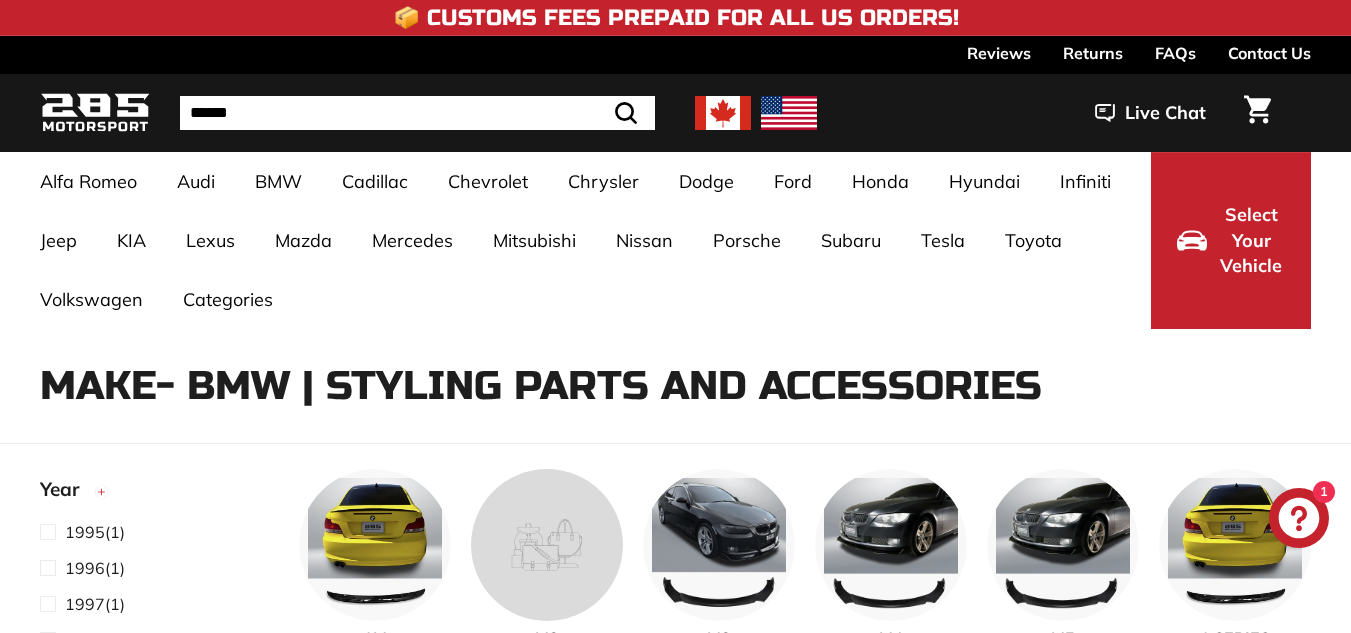 select on "**********" 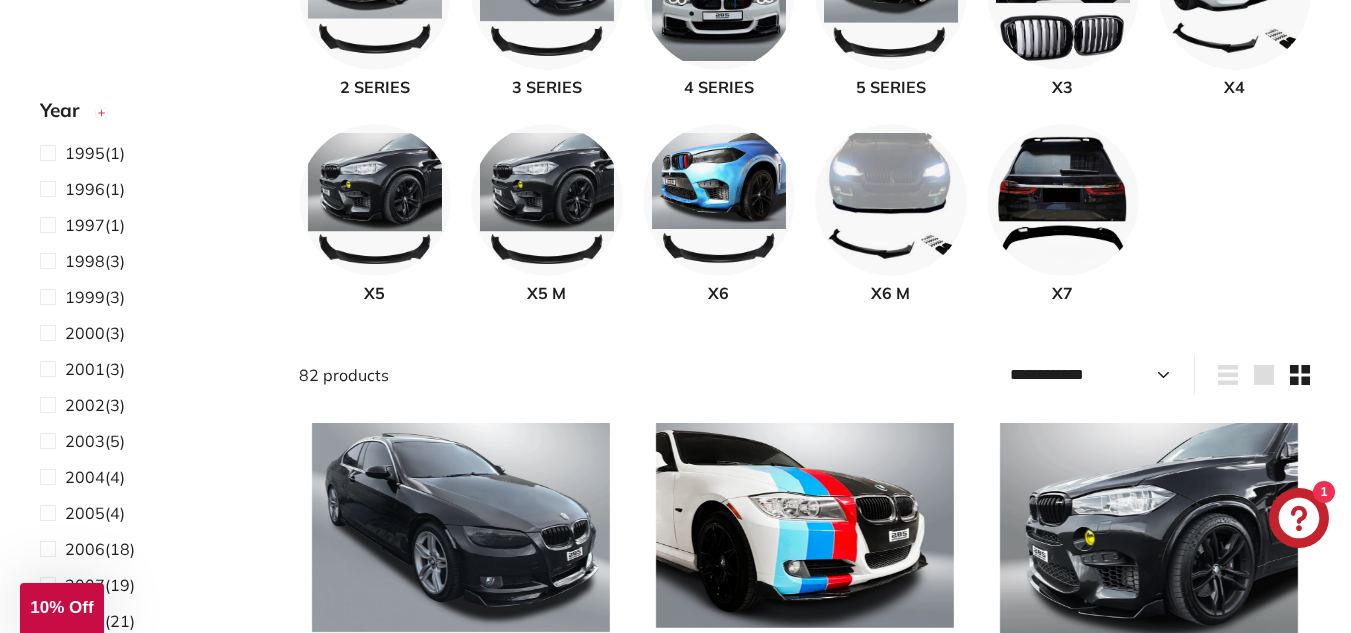 scroll, scrollTop: 0, scrollLeft: 0, axis: both 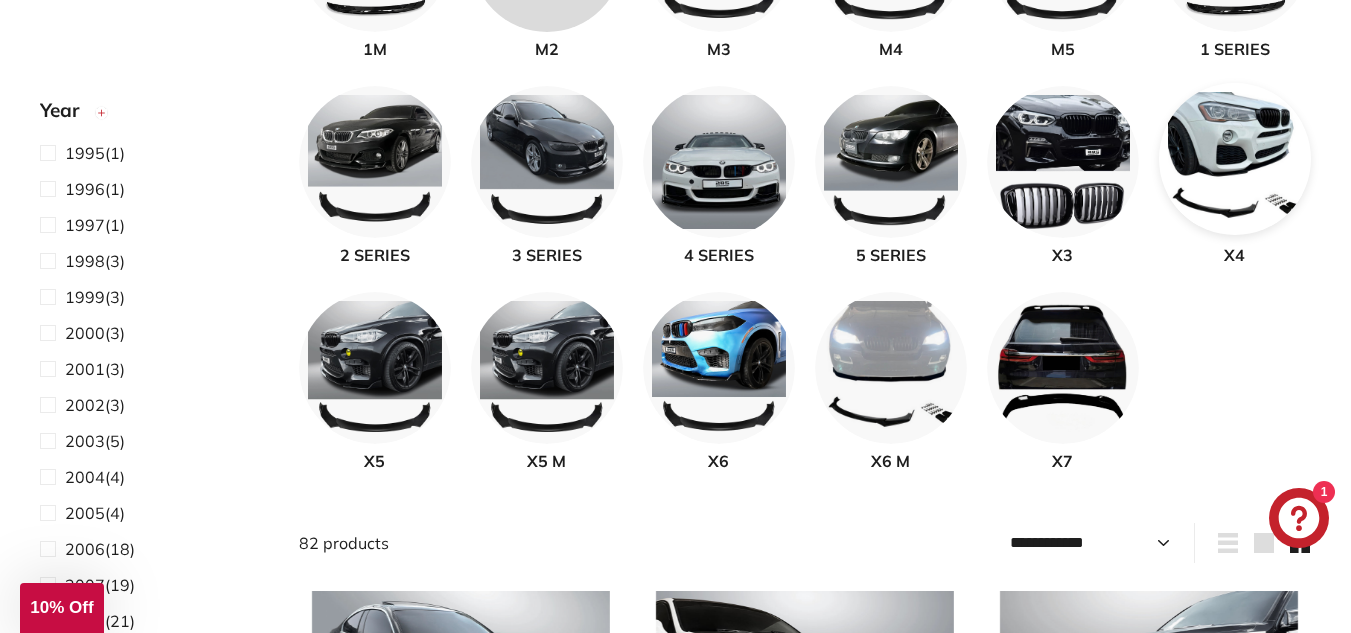 click at bounding box center (1235, 159) 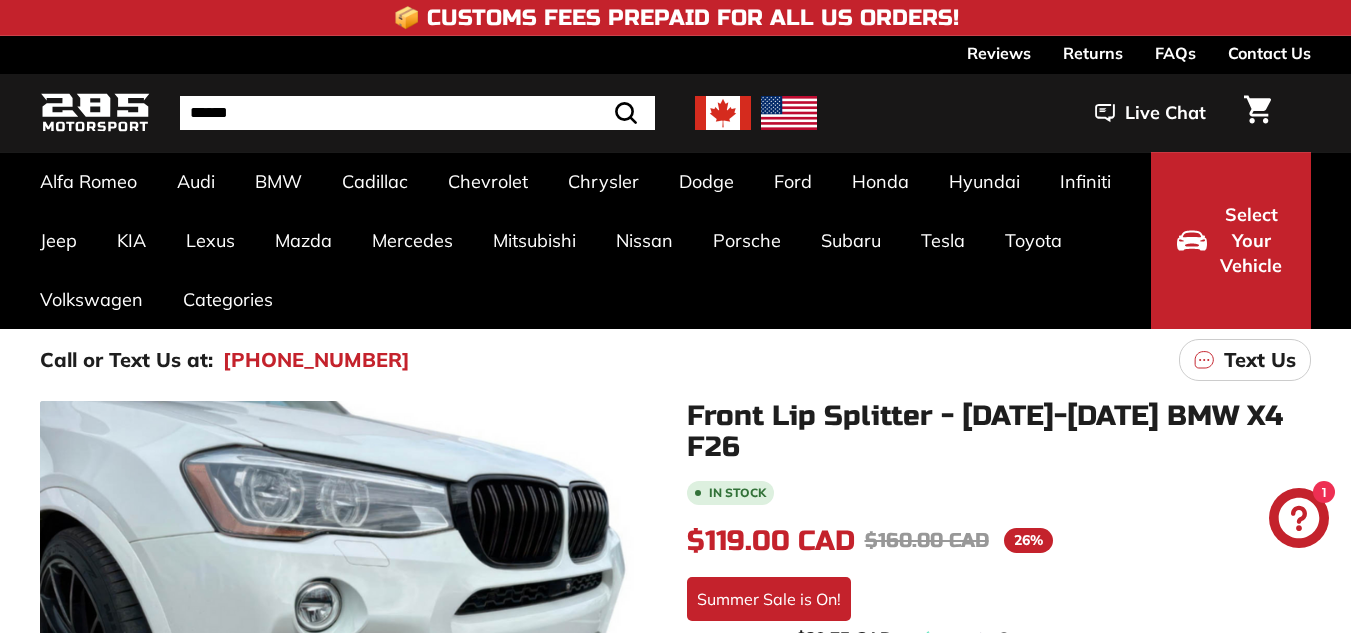 scroll, scrollTop: 0, scrollLeft: 0, axis: both 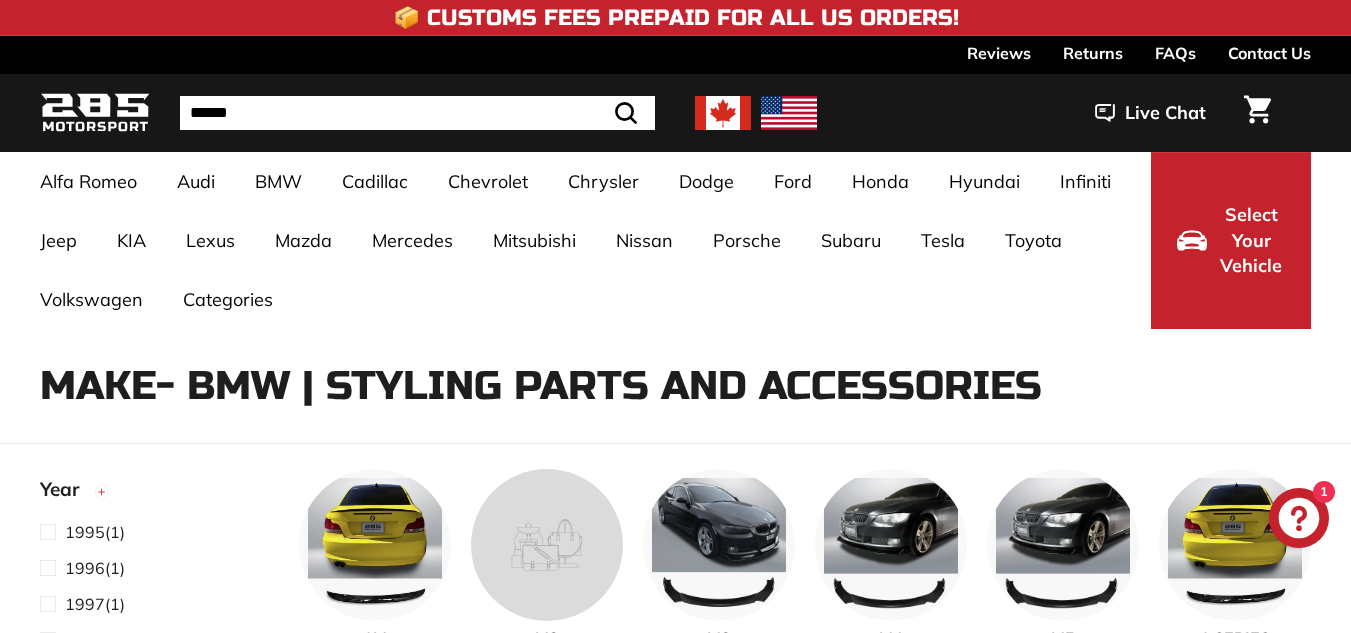 select on "**********" 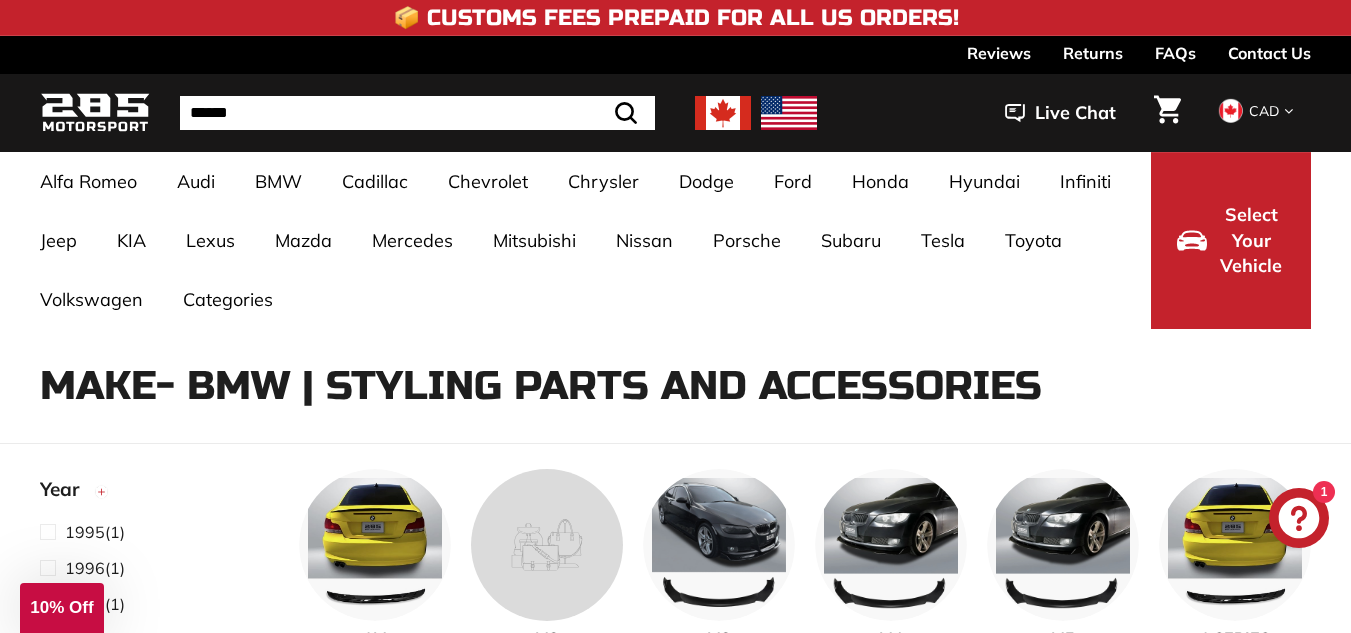 scroll, scrollTop: 589, scrollLeft: 0, axis: vertical 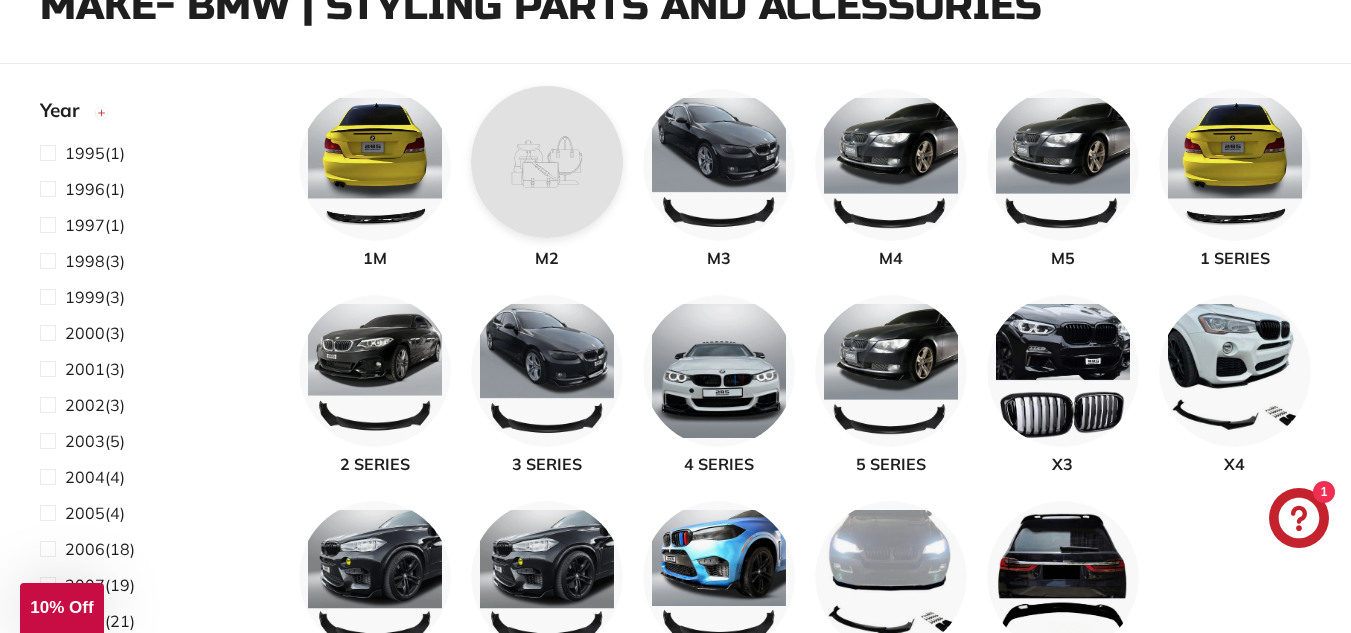 click 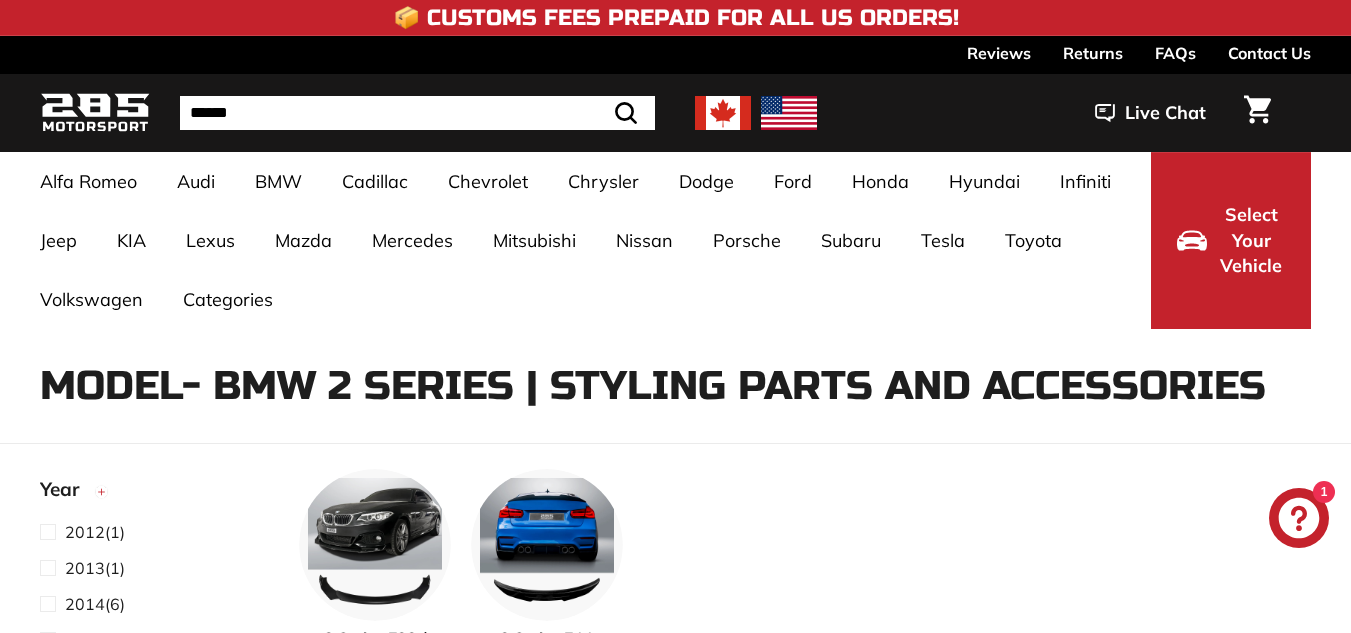 select on "**********" 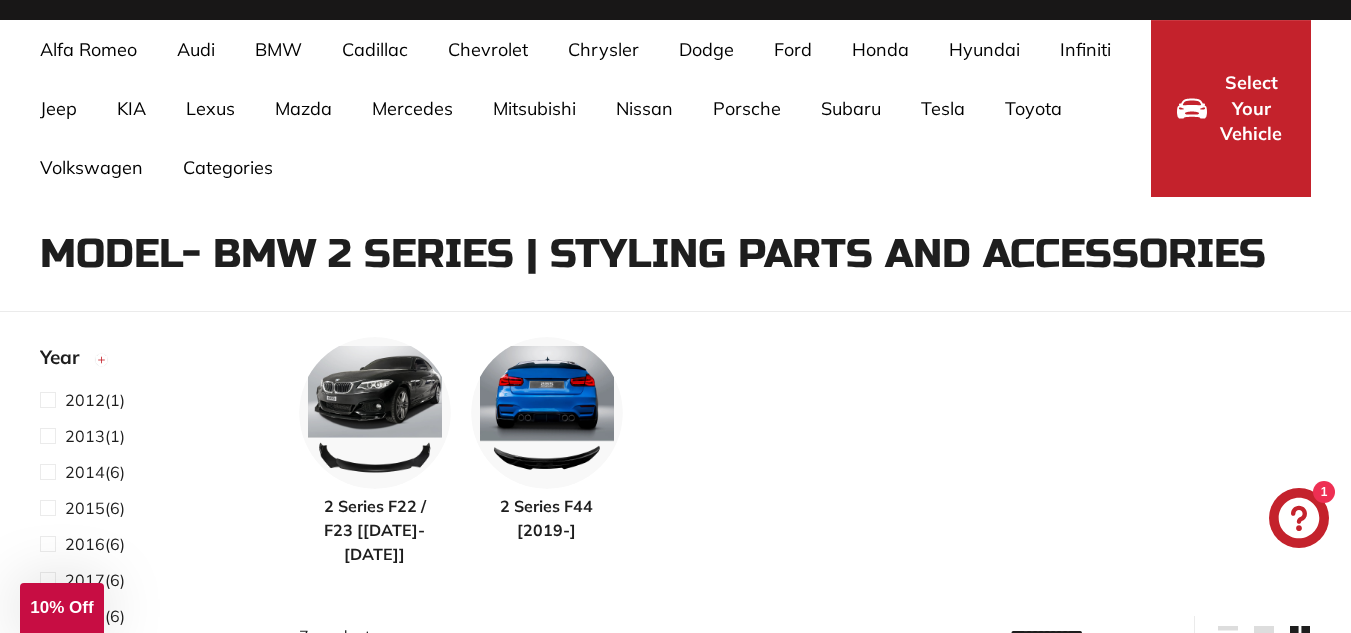 scroll, scrollTop: 0, scrollLeft: 0, axis: both 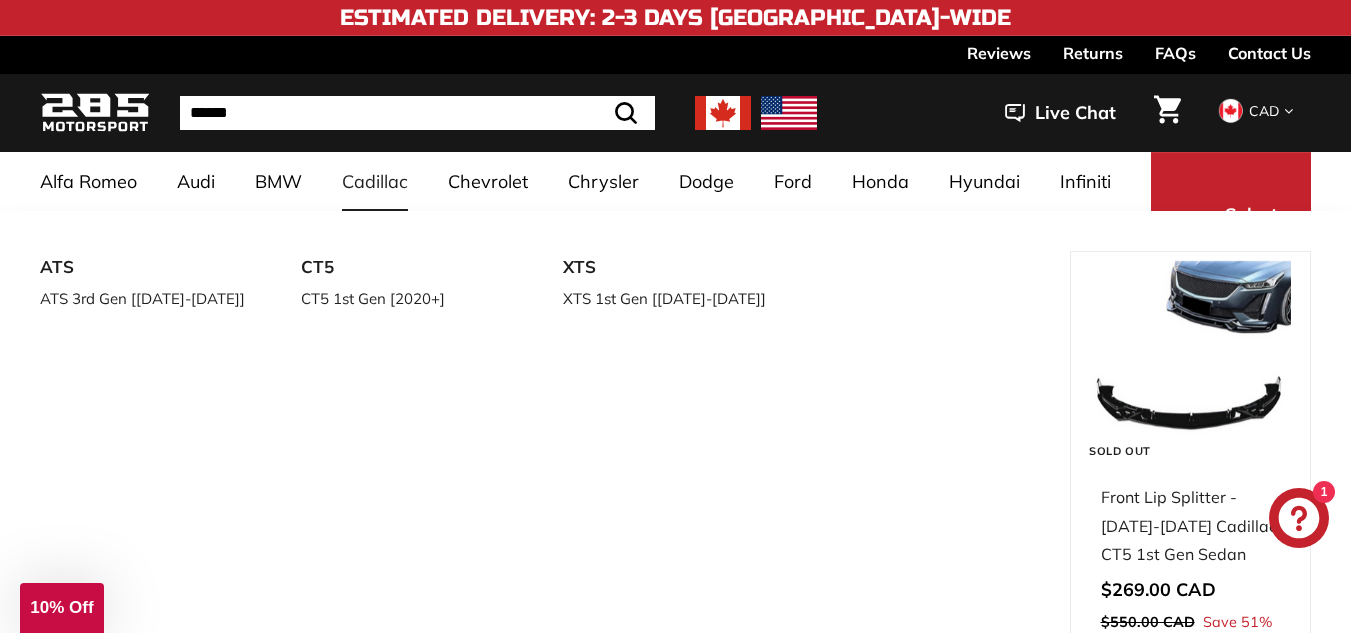 click on "Cadillac" at bounding box center [375, 181] 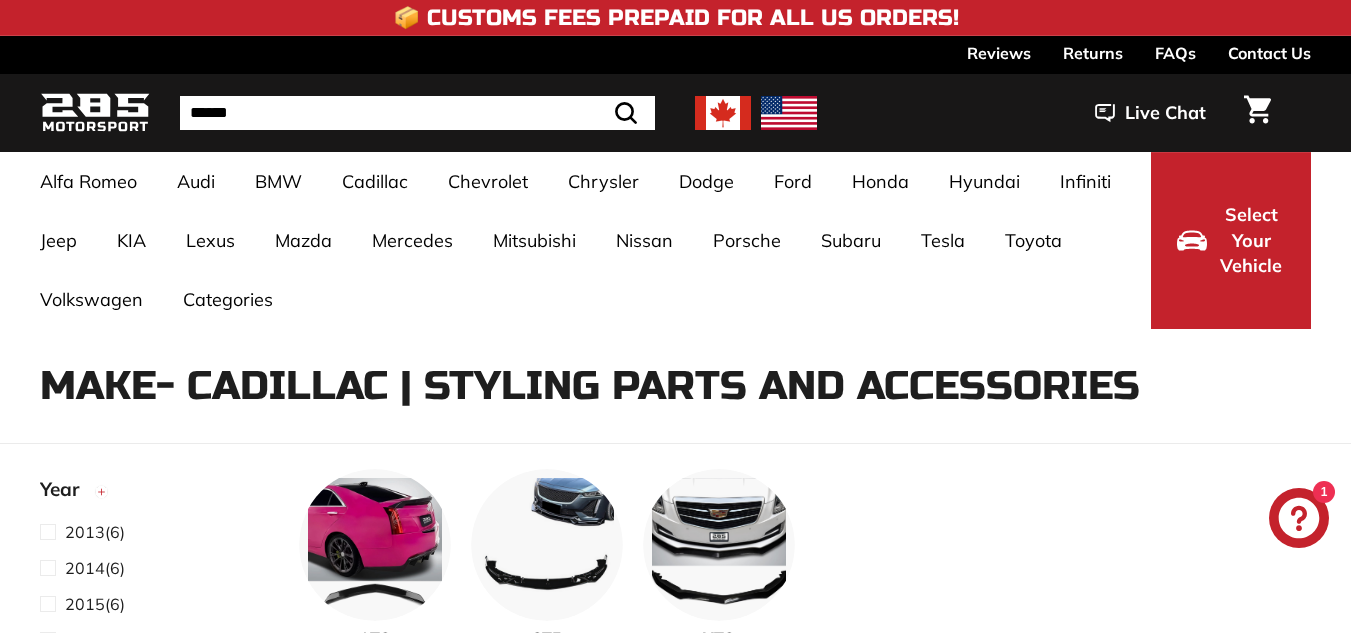 select on "**********" 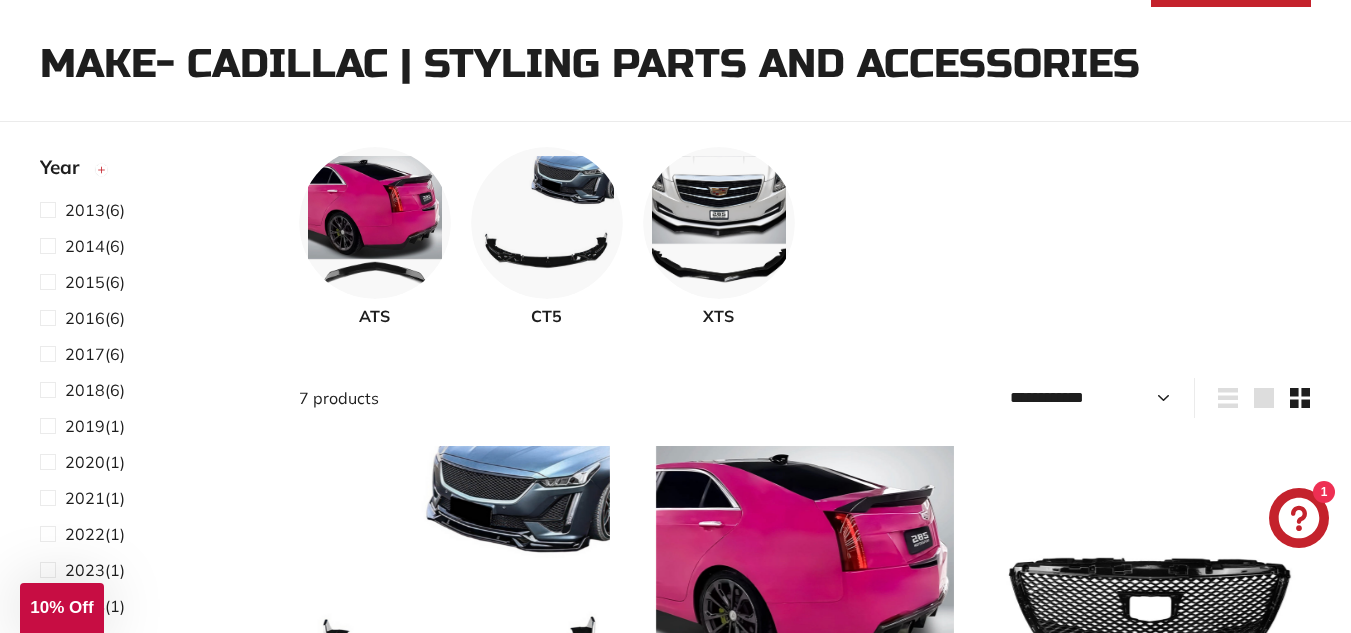scroll, scrollTop: 0, scrollLeft: 0, axis: both 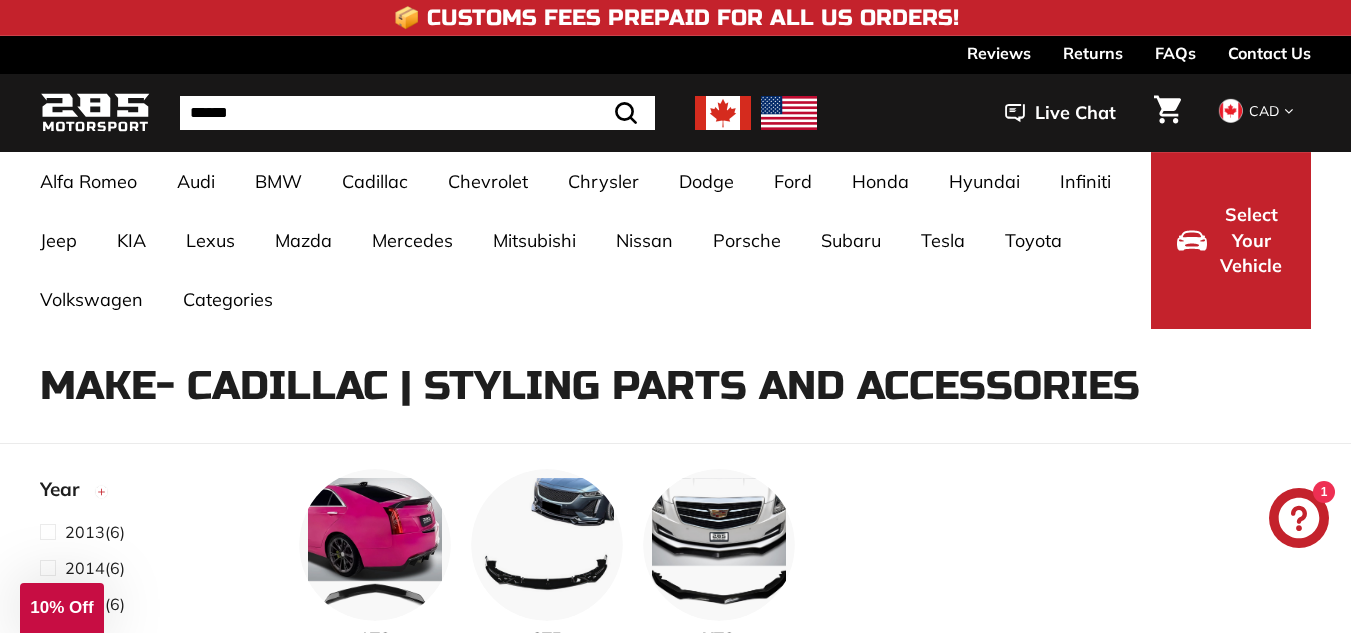 drag, startPoint x: 205, startPoint y: 376, endPoint x: 322, endPoint y: 385, distance: 117.34564 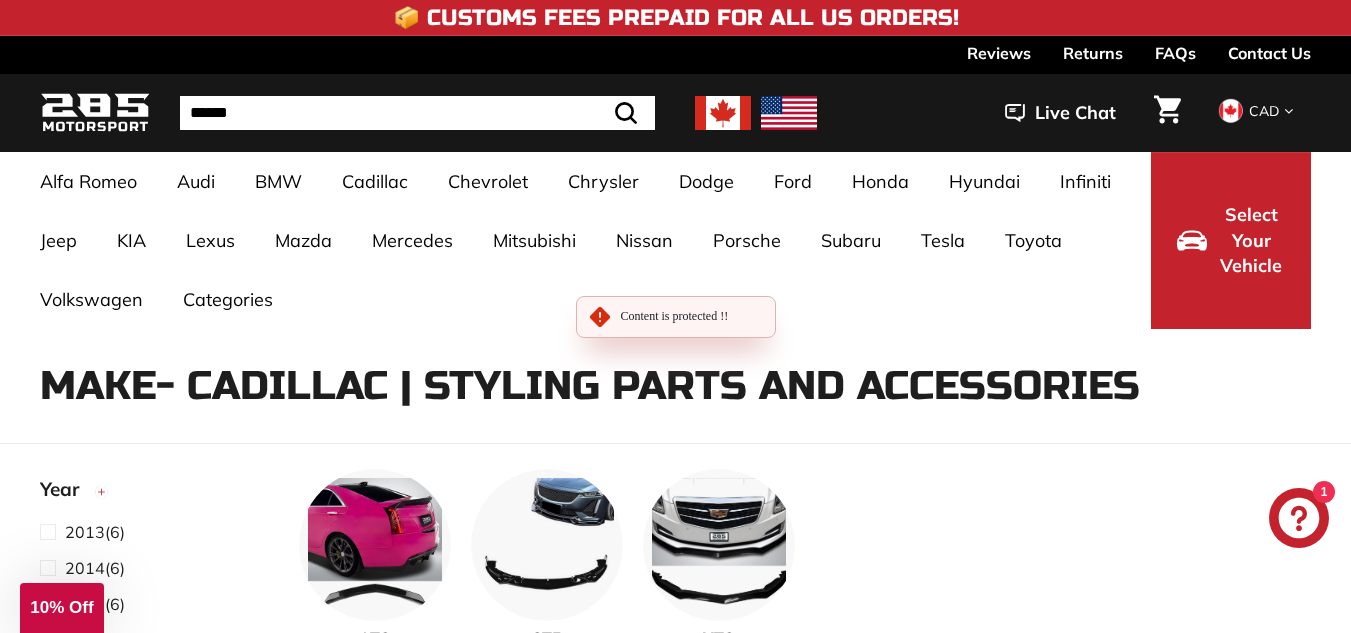 click on "Alfa Romeo
Giulia 952 [2016-2023]
Audi
A3 / S3 / RS3
A3-S3-RS3 8V [2015-2020]
A3-S3-RS3 8Y [2021+]
A4 / S4 / RS4
A4-S4-RS4 B7 [2004-2008]
A4-S4-RS4 B8 [2009-2016]
A4-S4-RS4 B9 [2017+]
A5 / S5 / RS5
A5-S5-RS5 8T [2007-2011] & Facelift [2011-2016]
A5-S5-RS5 F5 [2017-2023]
A6 / S6 / RS6
A7 / S7 / RS7" at bounding box center (585, 240) 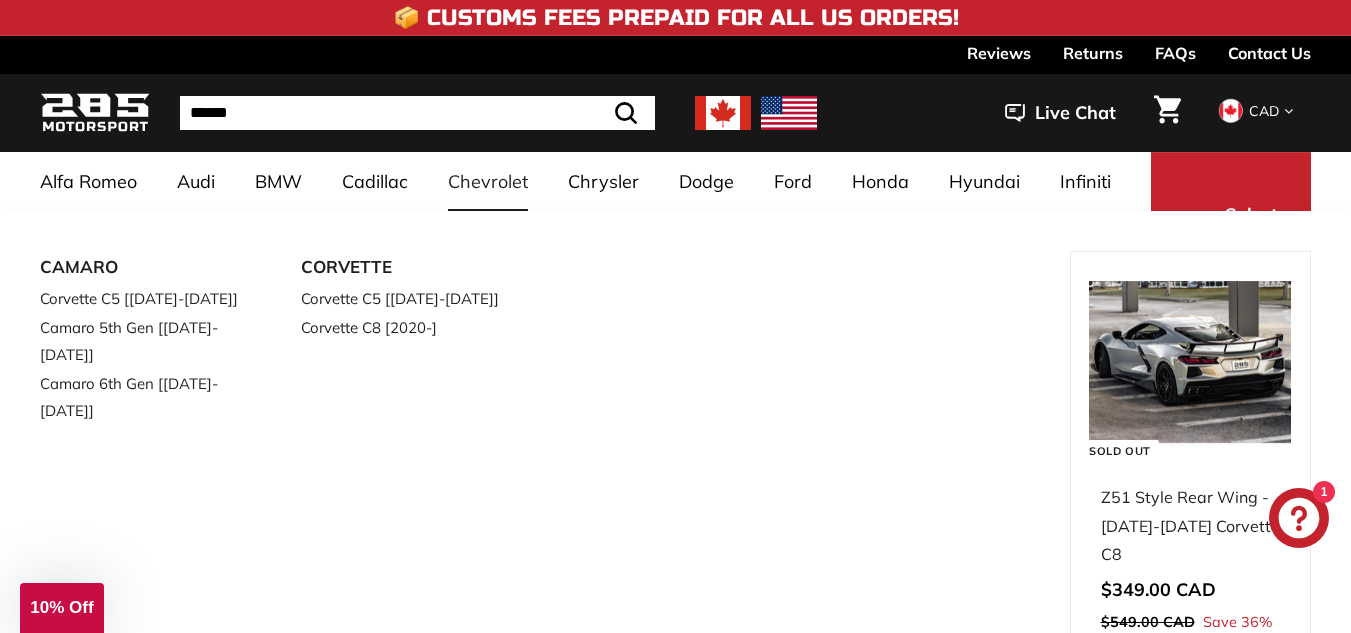 click on "Chevrolet" at bounding box center (488, 181) 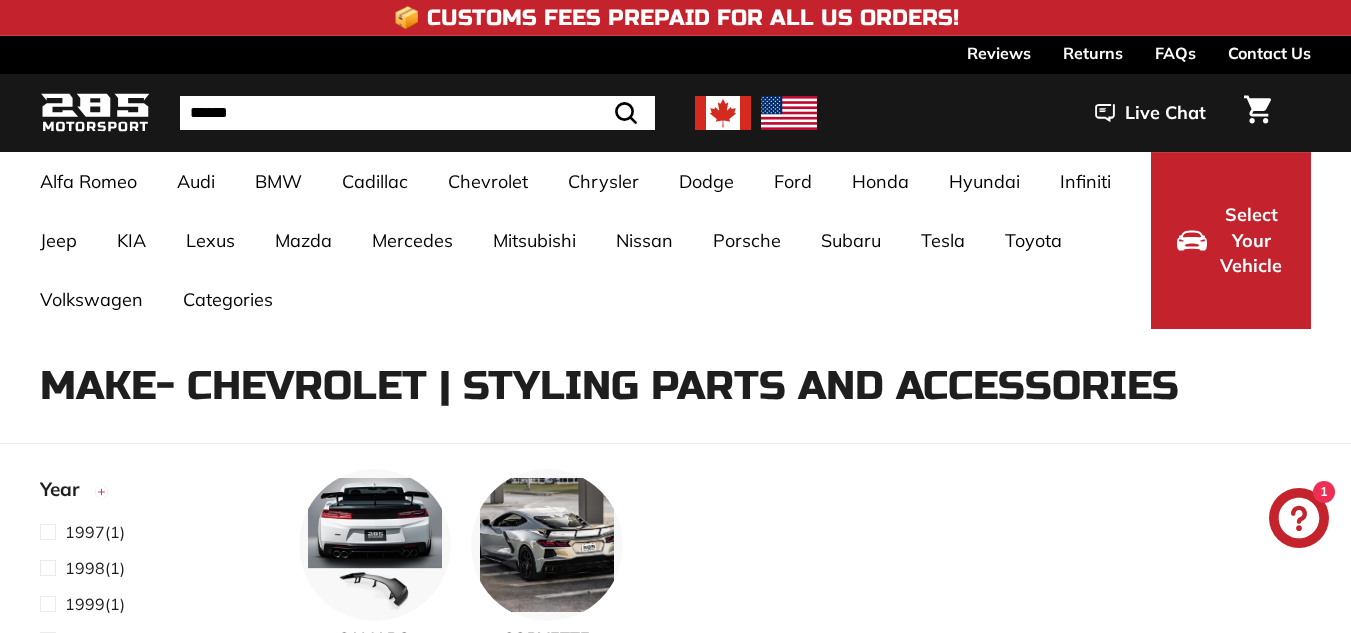 select on "**********" 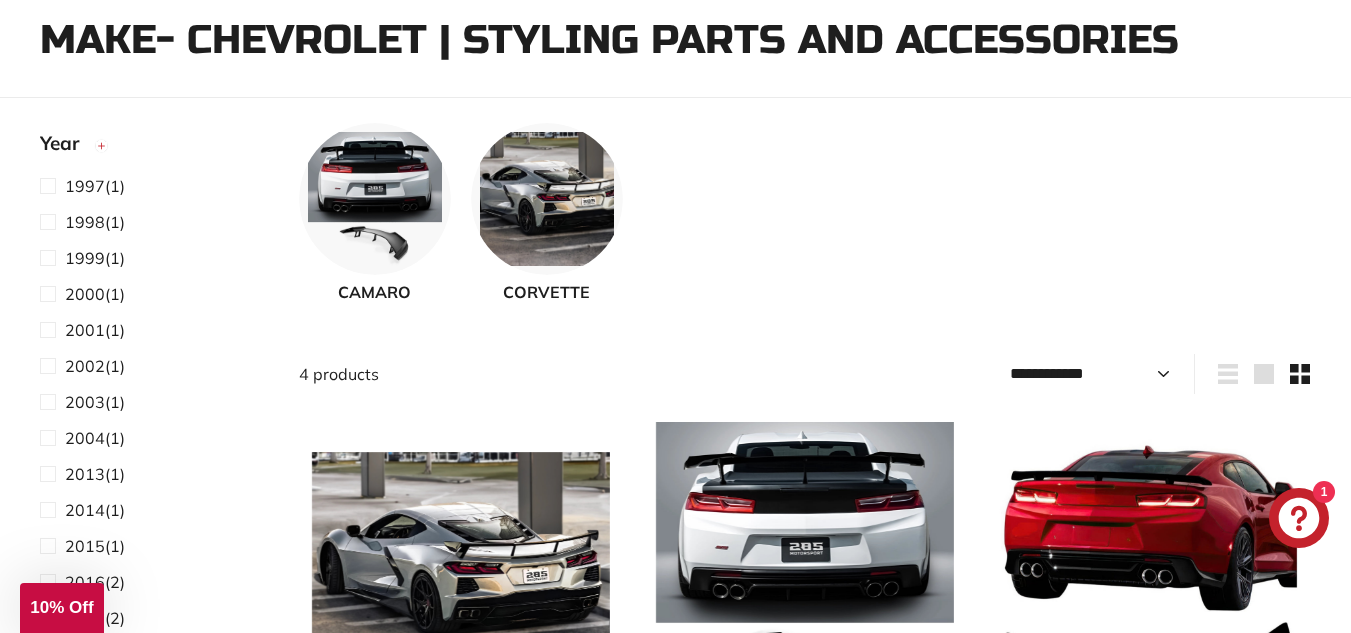 scroll, scrollTop: 0, scrollLeft: 0, axis: both 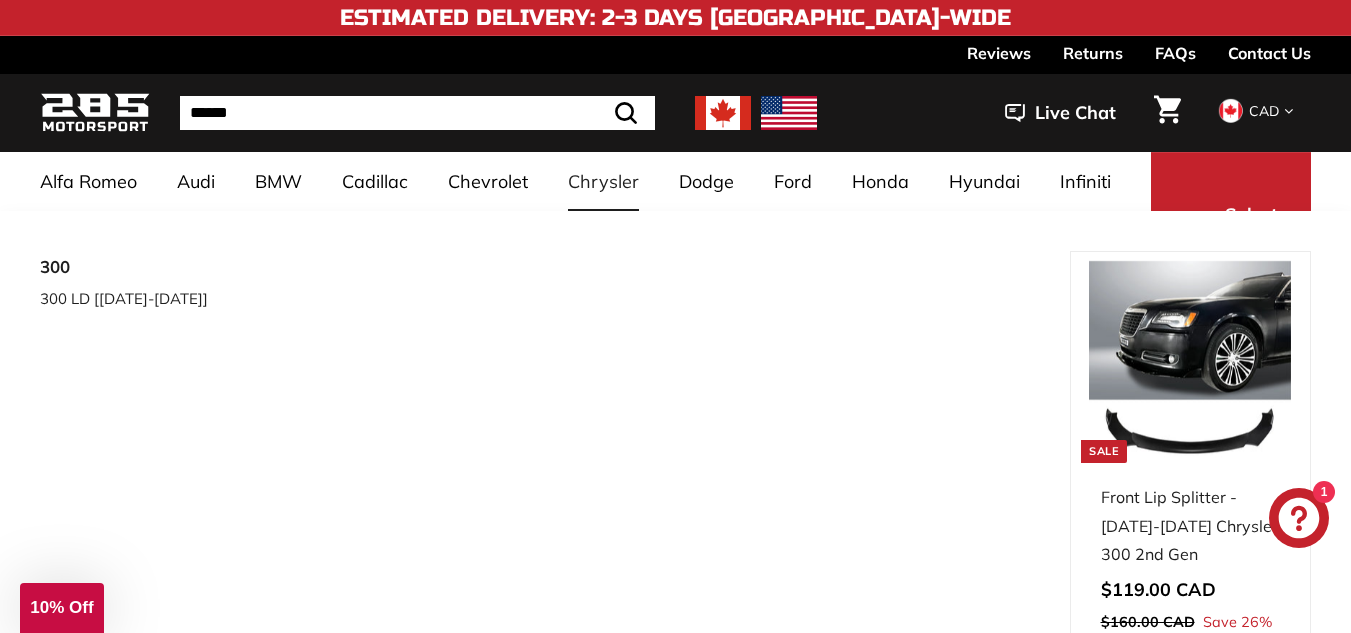 click on "Chrysler" at bounding box center [603, 181] 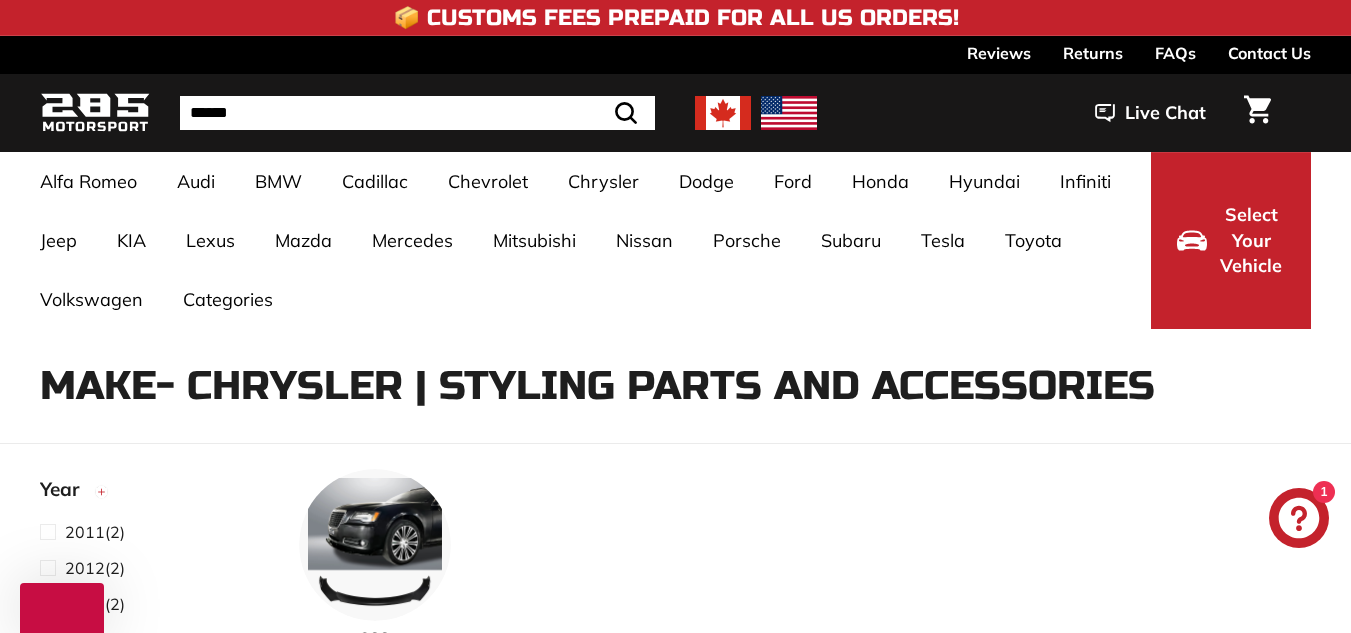 select on "**********" 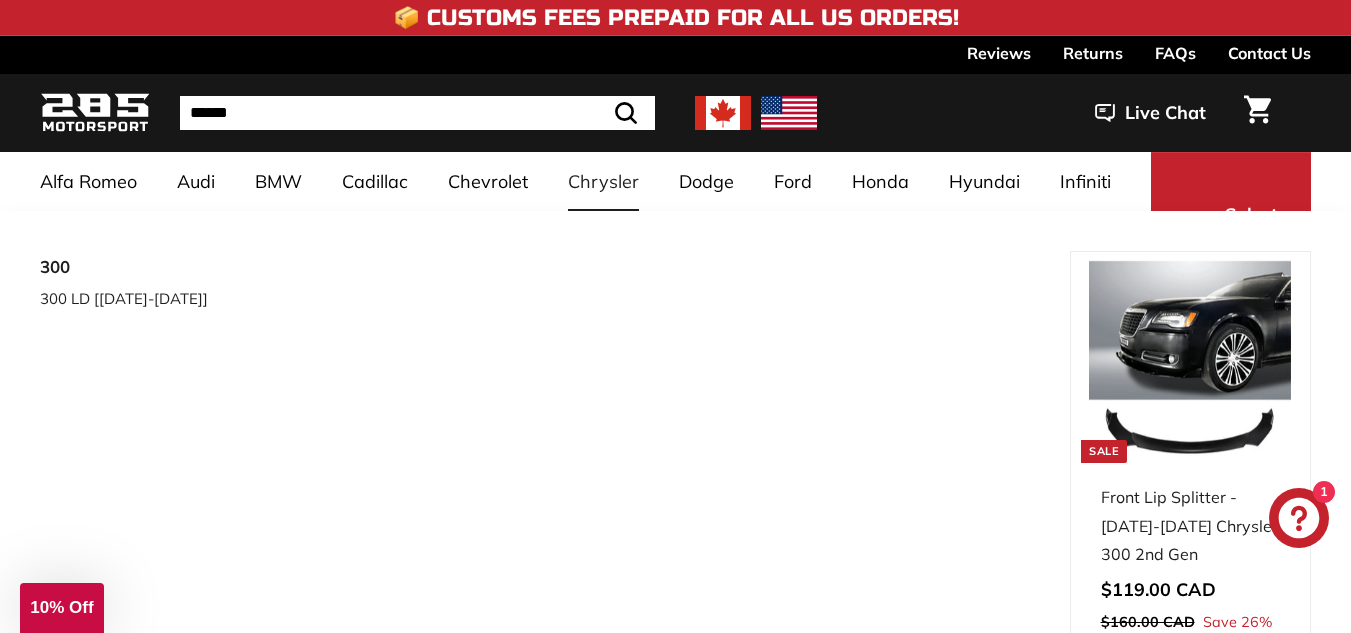 click on "300
300 LD [2011-2023]" at bounding box center (555, 478) 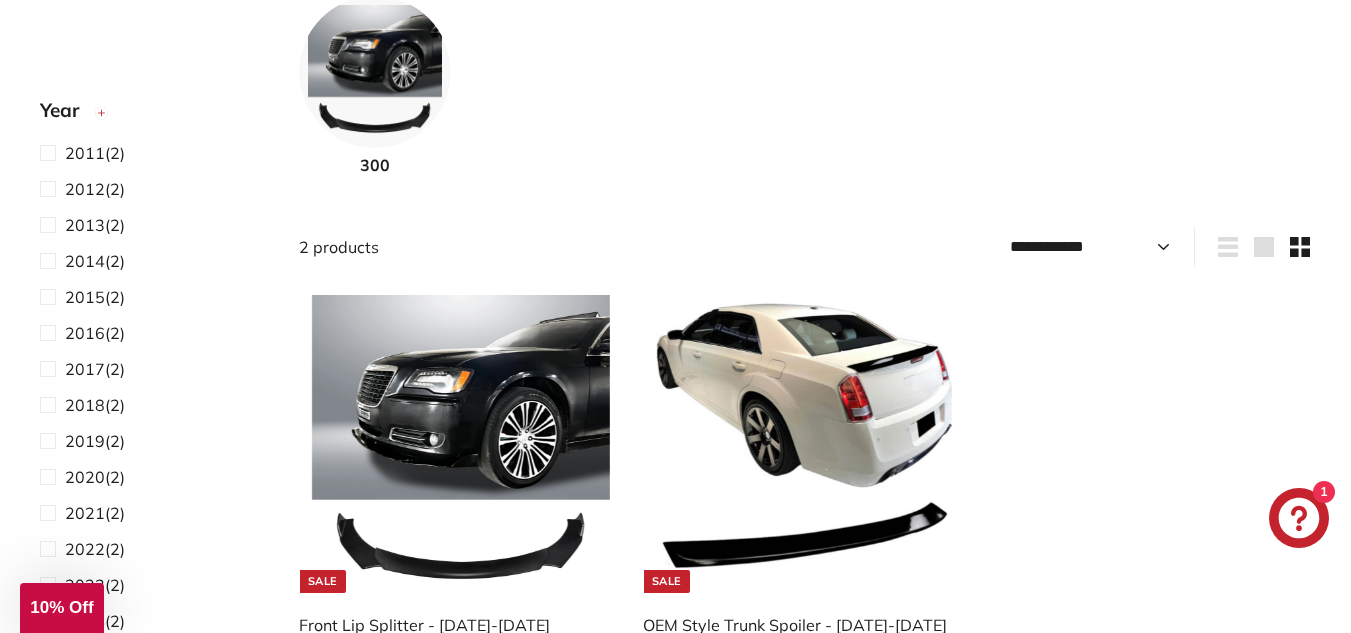 scroll, scrollTop: 778, scrollLeft: 0, axis: vertical 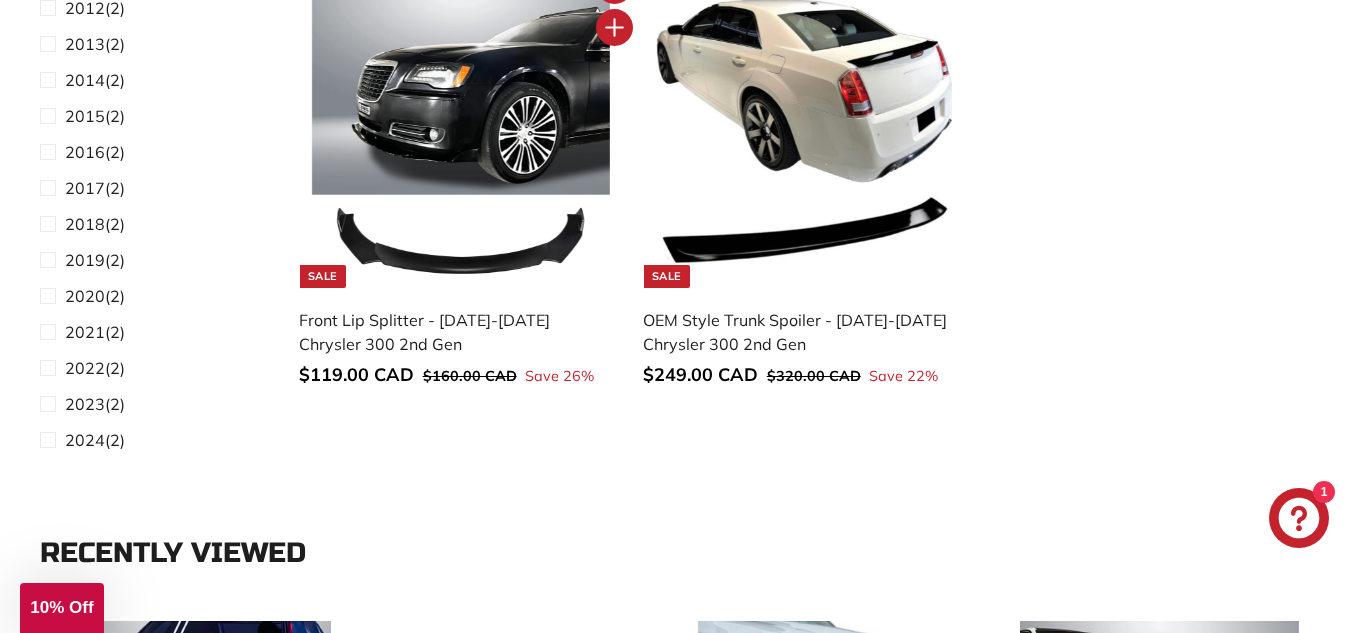 click at bounding box center (461, 139) 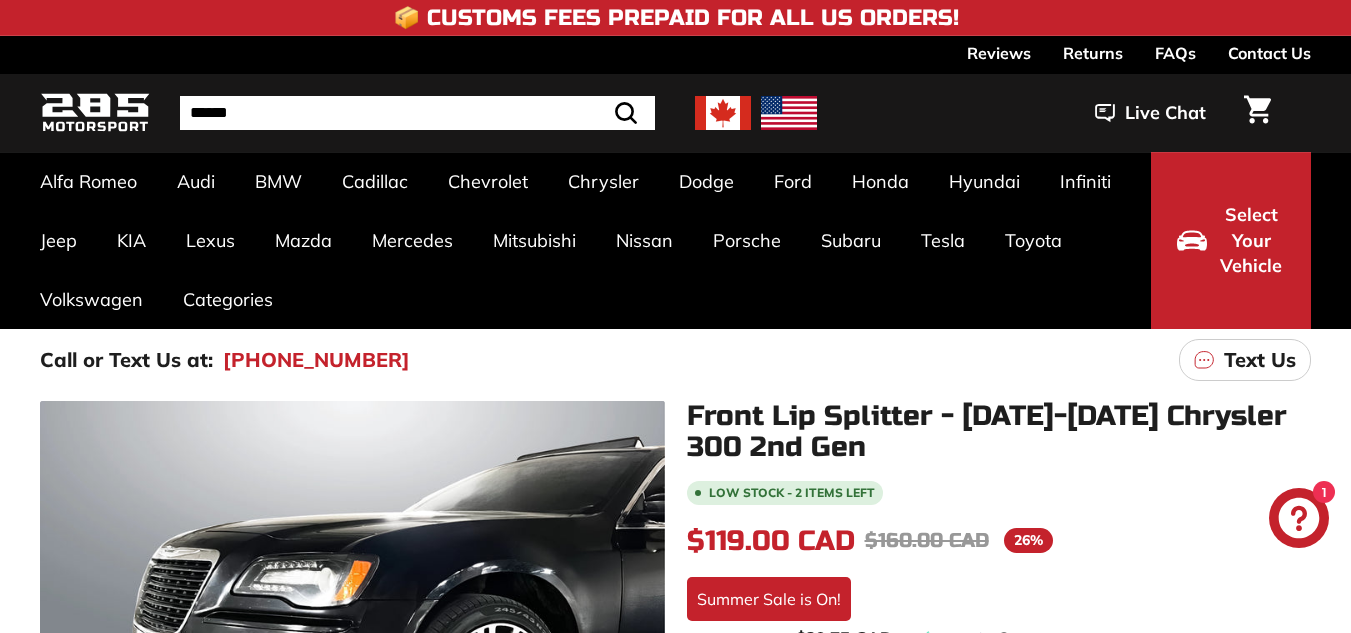 scroll, scrollTop: 459, scrollLeft: 0, axis: vertical 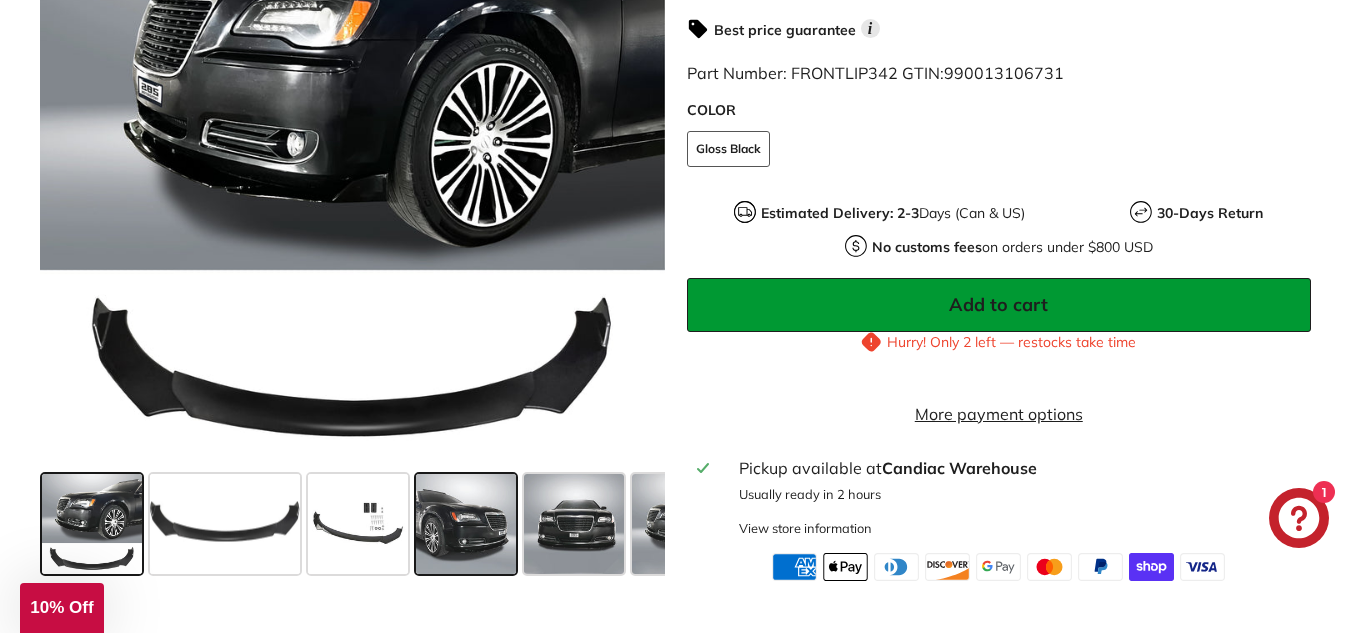 click at bounding box center [466, 523] 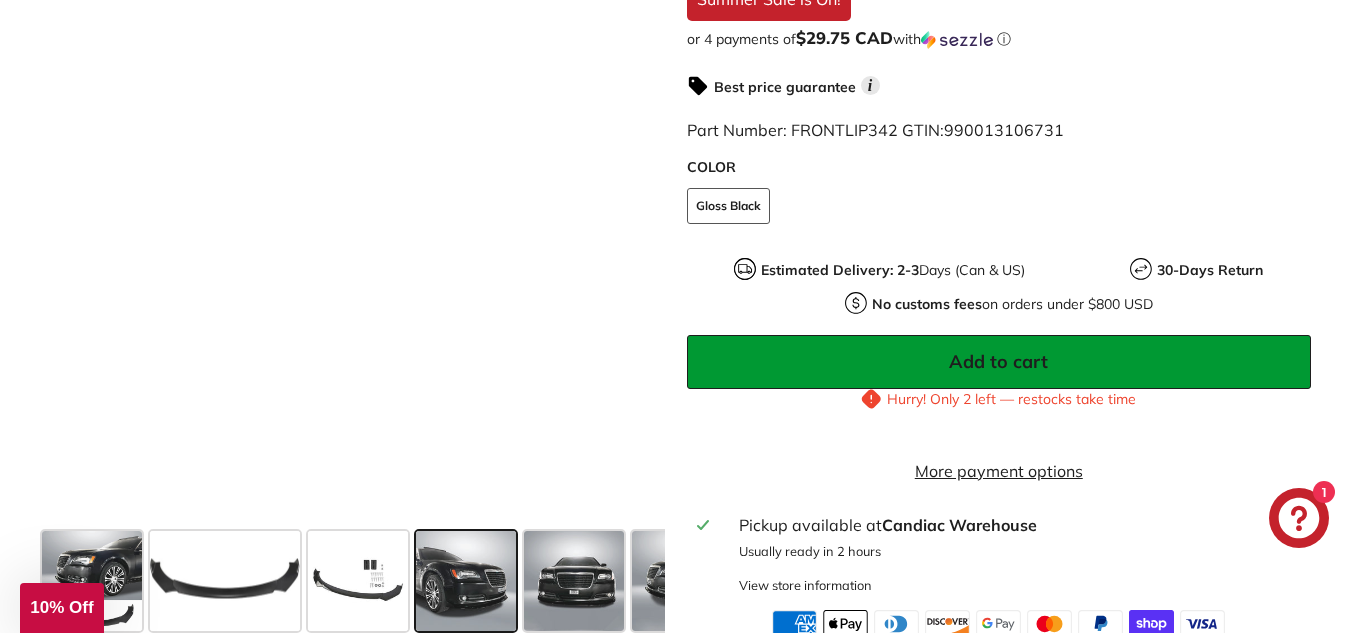 scroll, scrollTop: 597, scrollLeft: 0, axis: vertical 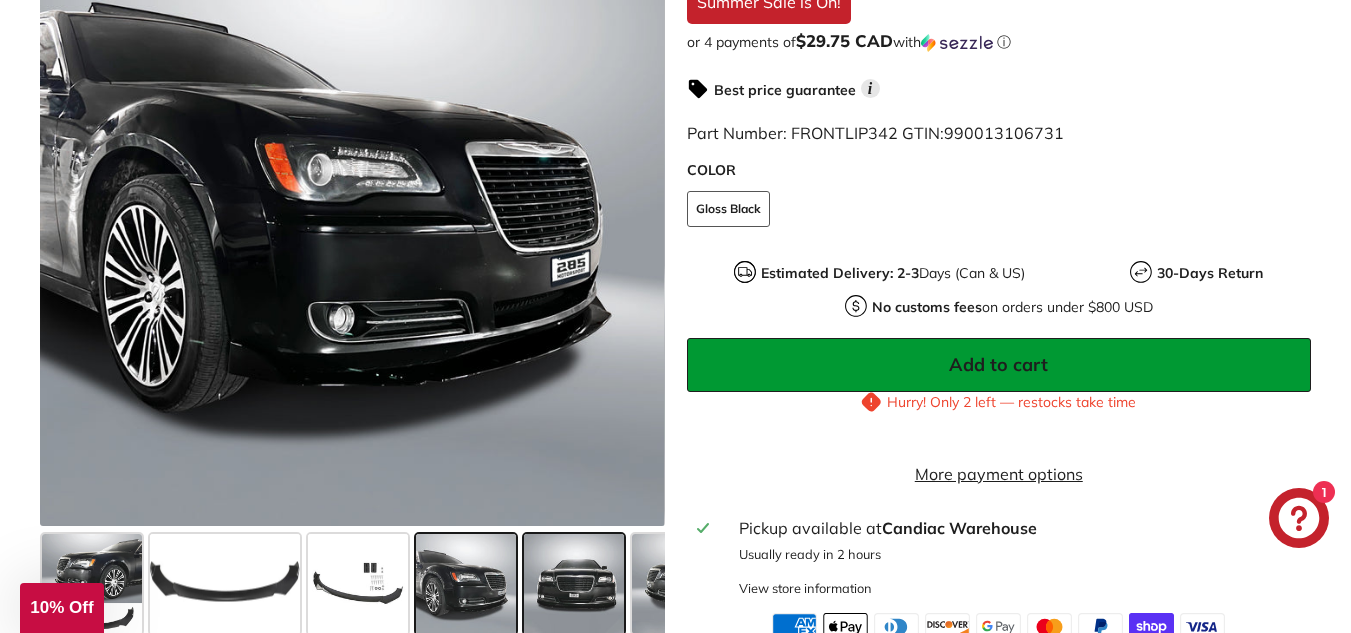 click at bounding box center [574, 583] 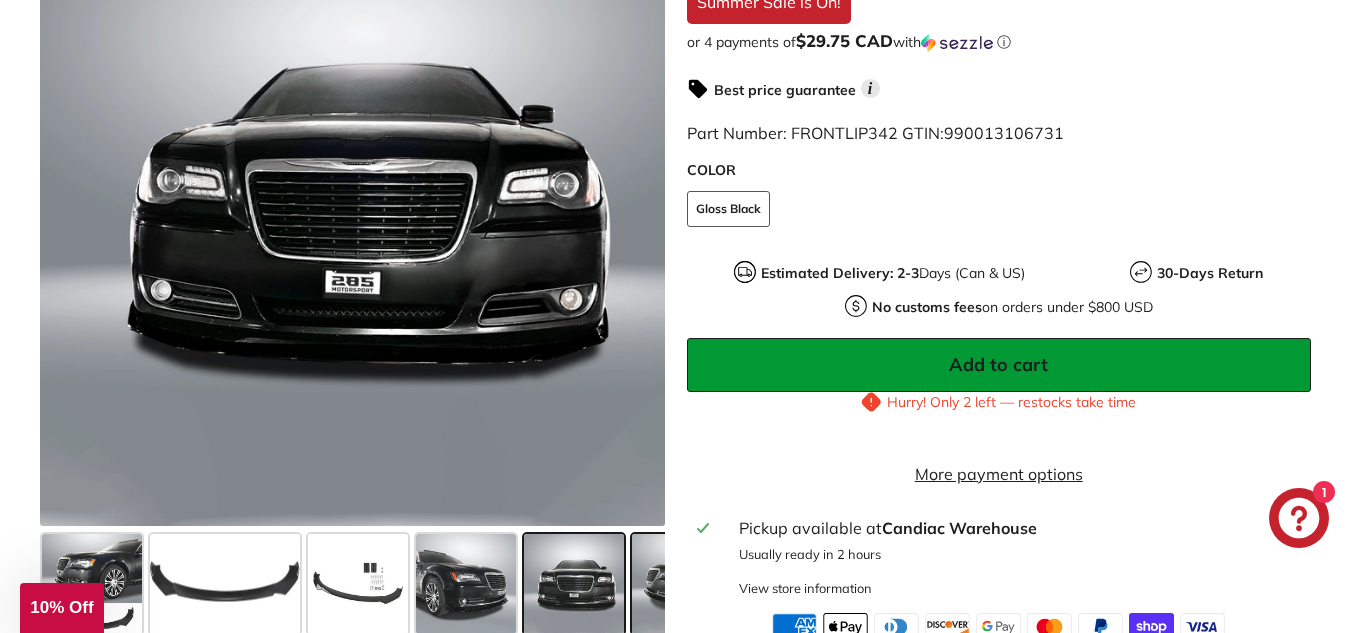 click at bounding box center (682, 583) 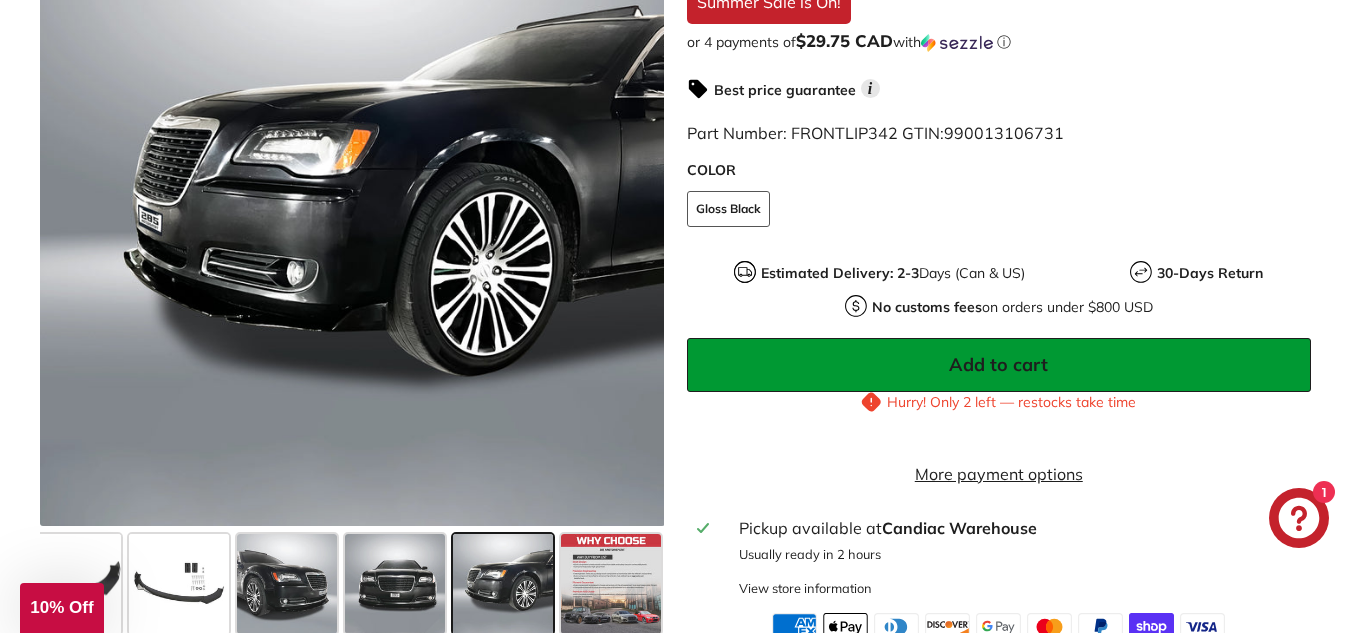 scroll, scrollTop: 0, scrollLeft: 0, axis: both 